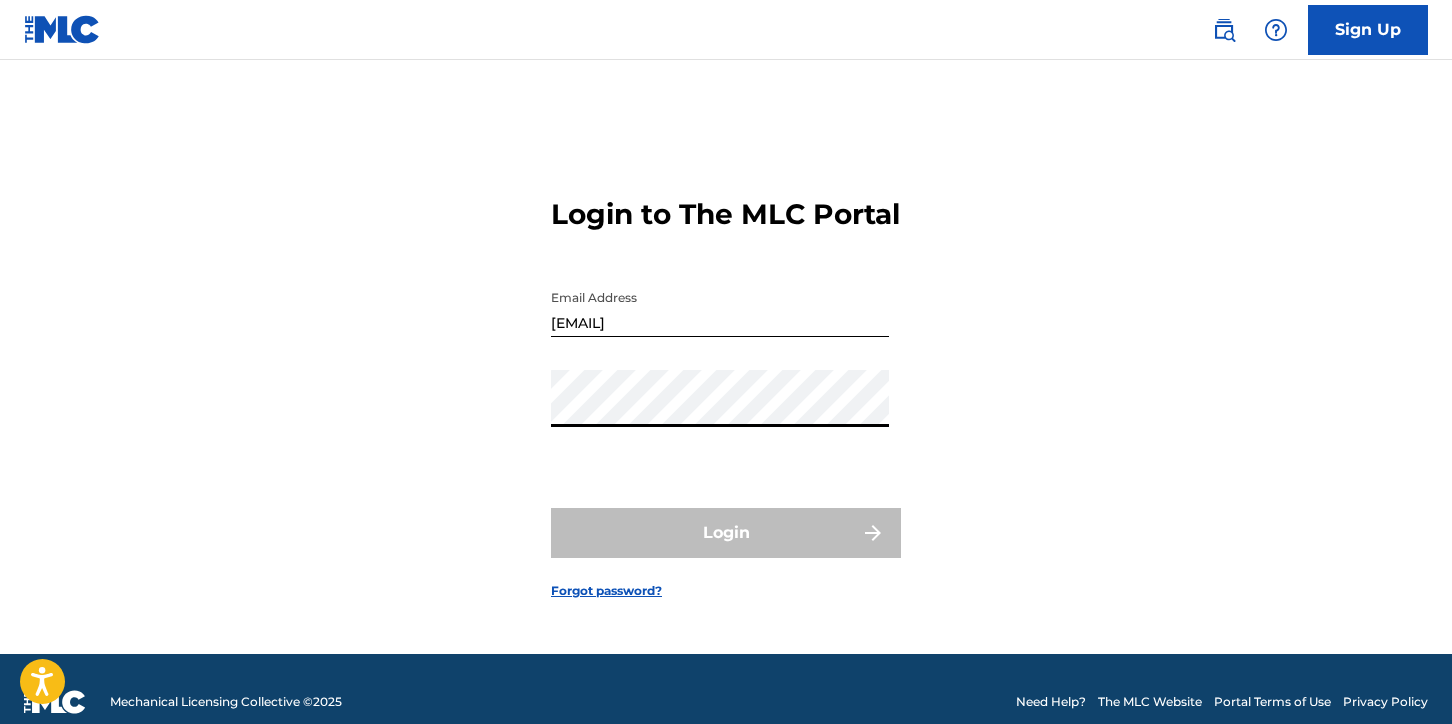 scroll, scrollTop: 0, scrollLeft: 0, axis: both 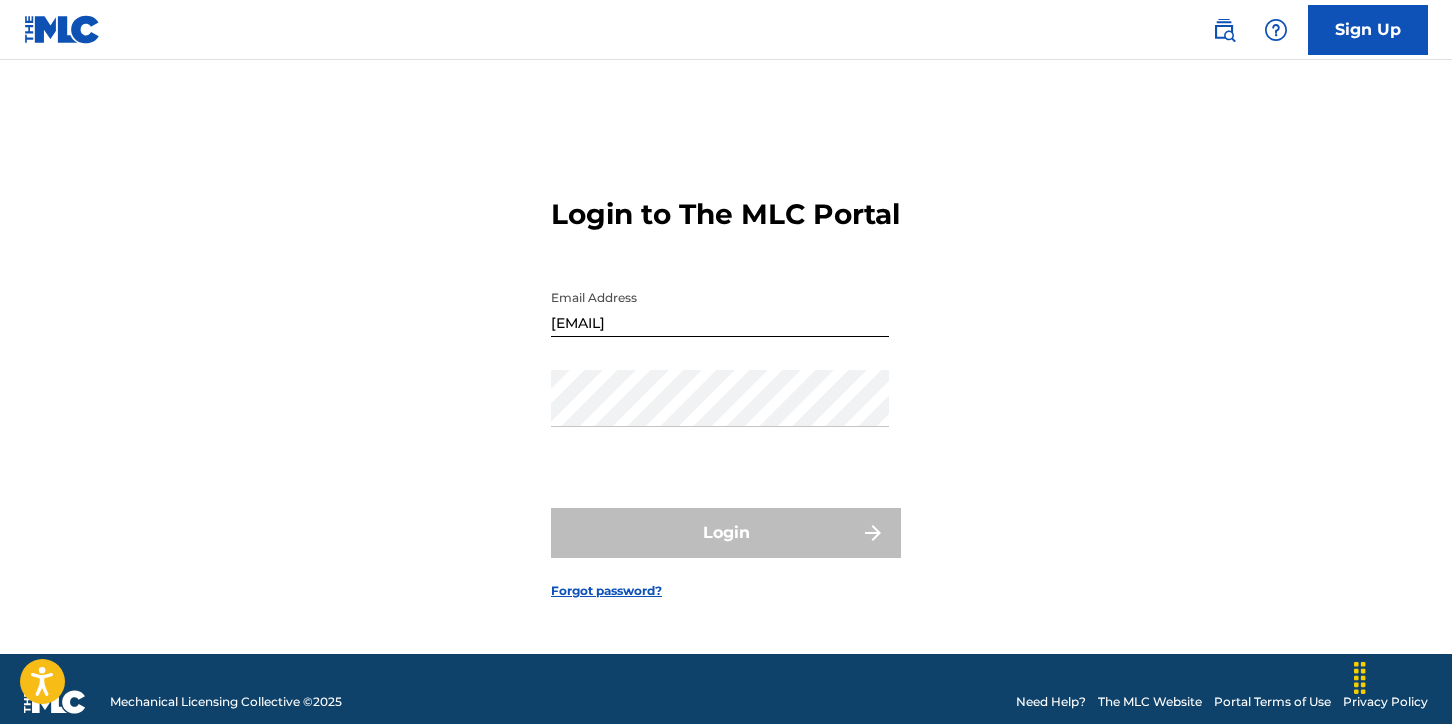 click on "Login to The MLC Portal Email Address [EMAIL] Password Login Forgot password?" at bounding box center [726, 382] 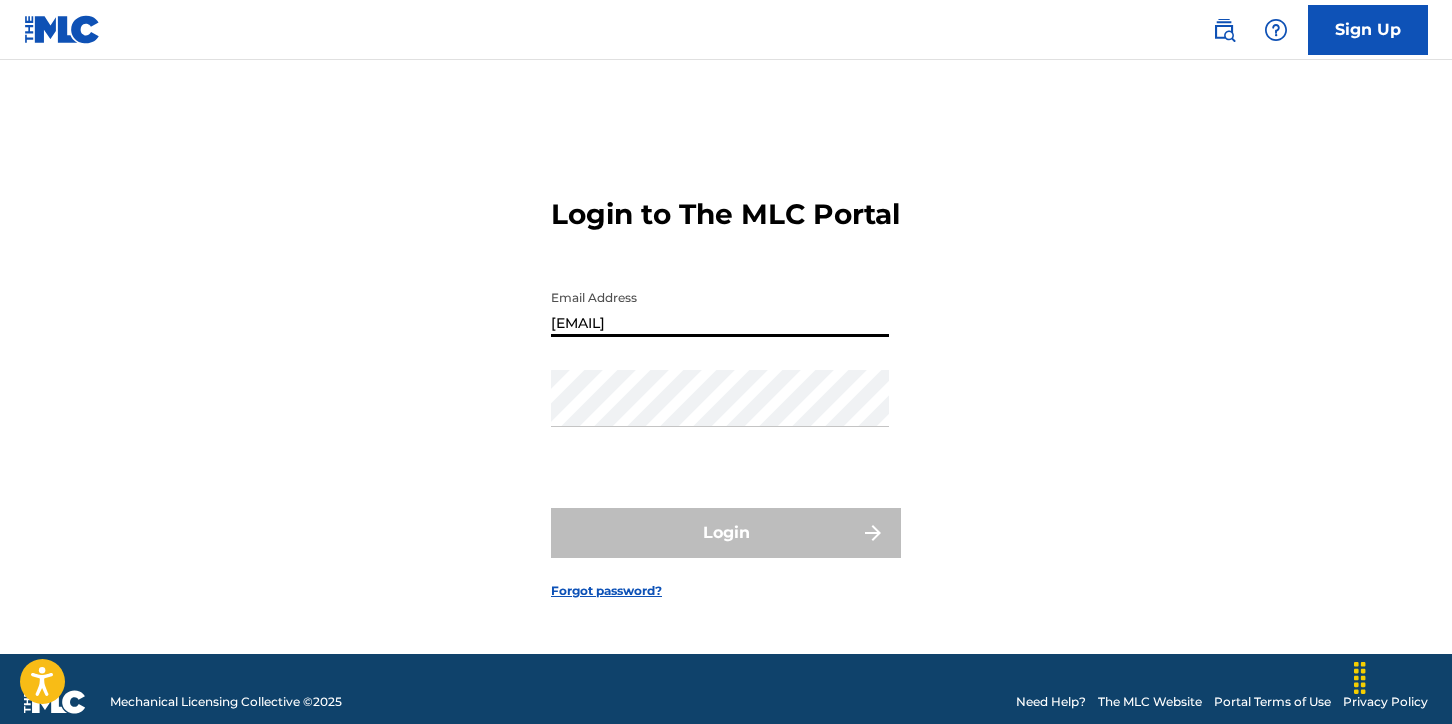 click on "[EMAIL]" at bounding box center (720, 308) 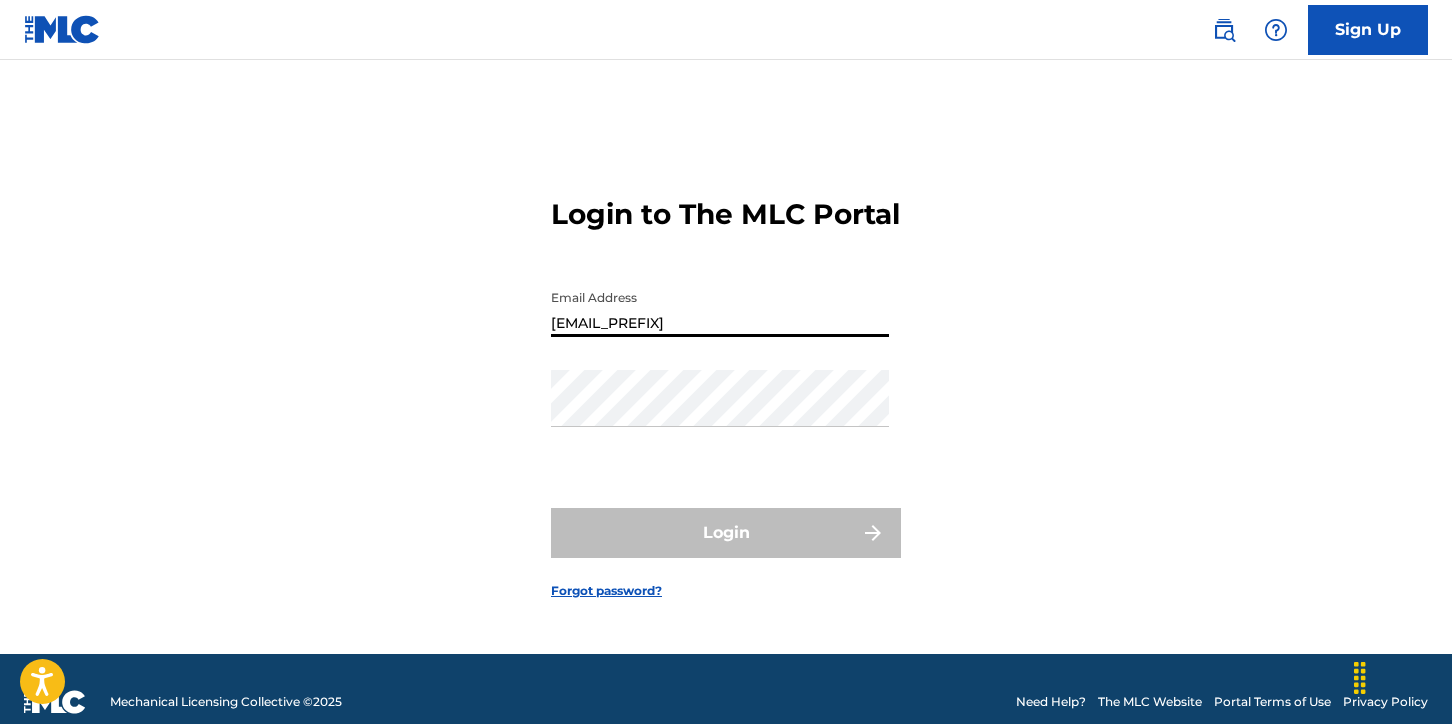 type on "[EMAIL]" 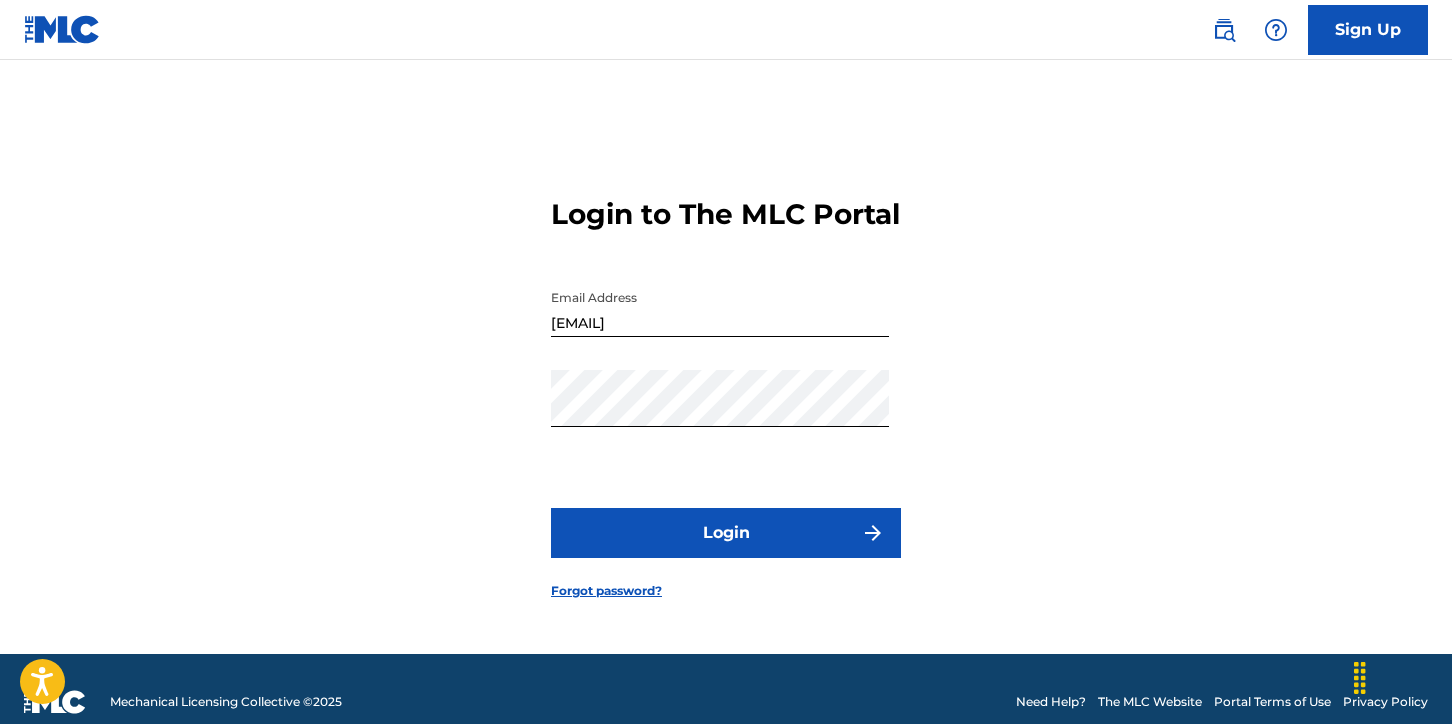 click on "Login" at bounding box center (726, 533) 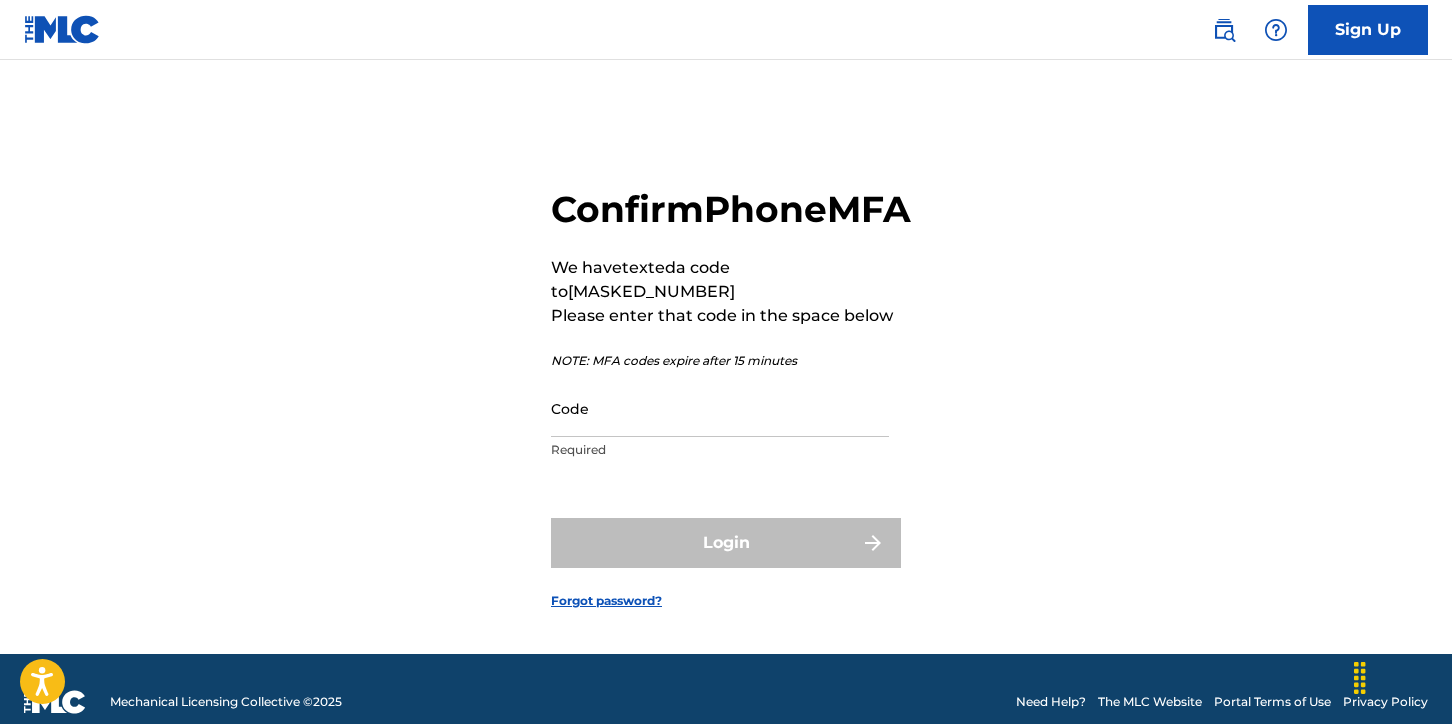 click on "Code" at bounding box center [720, 408] 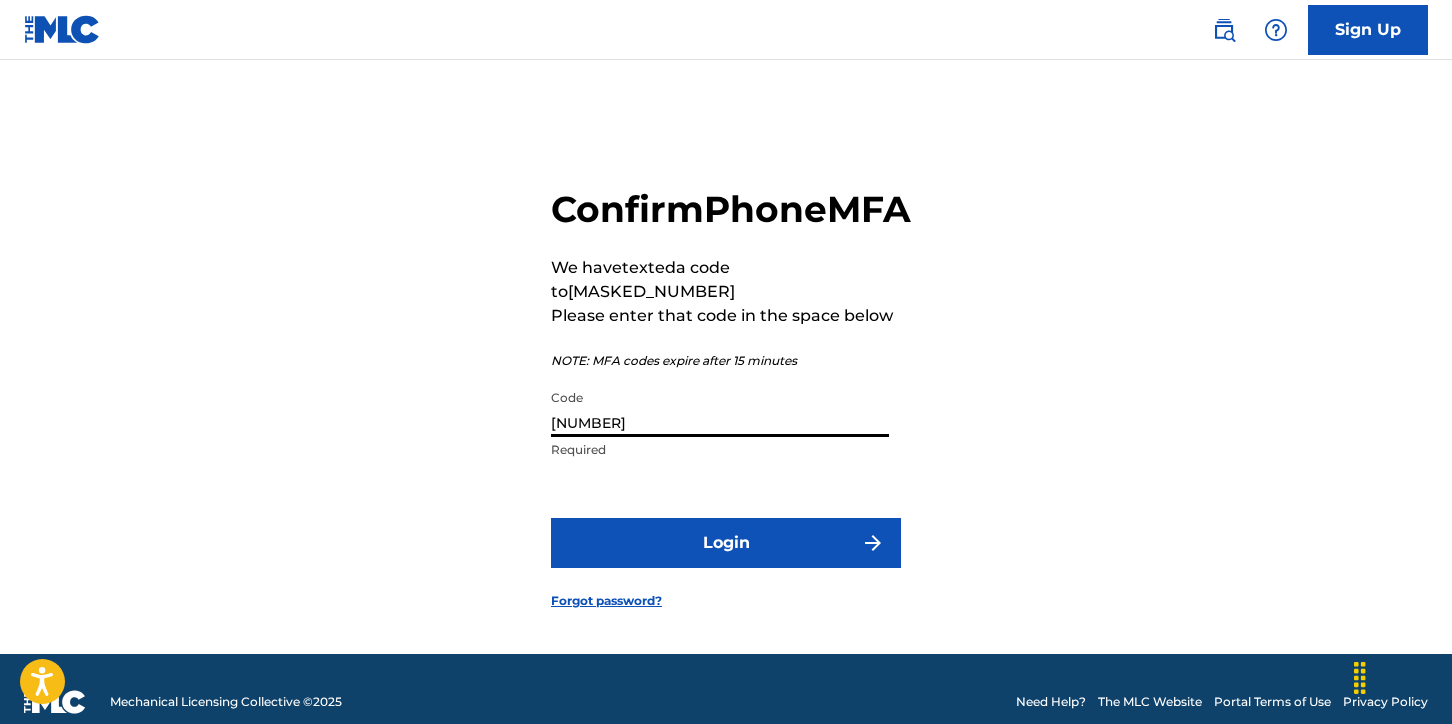type on "[NUMBER]" 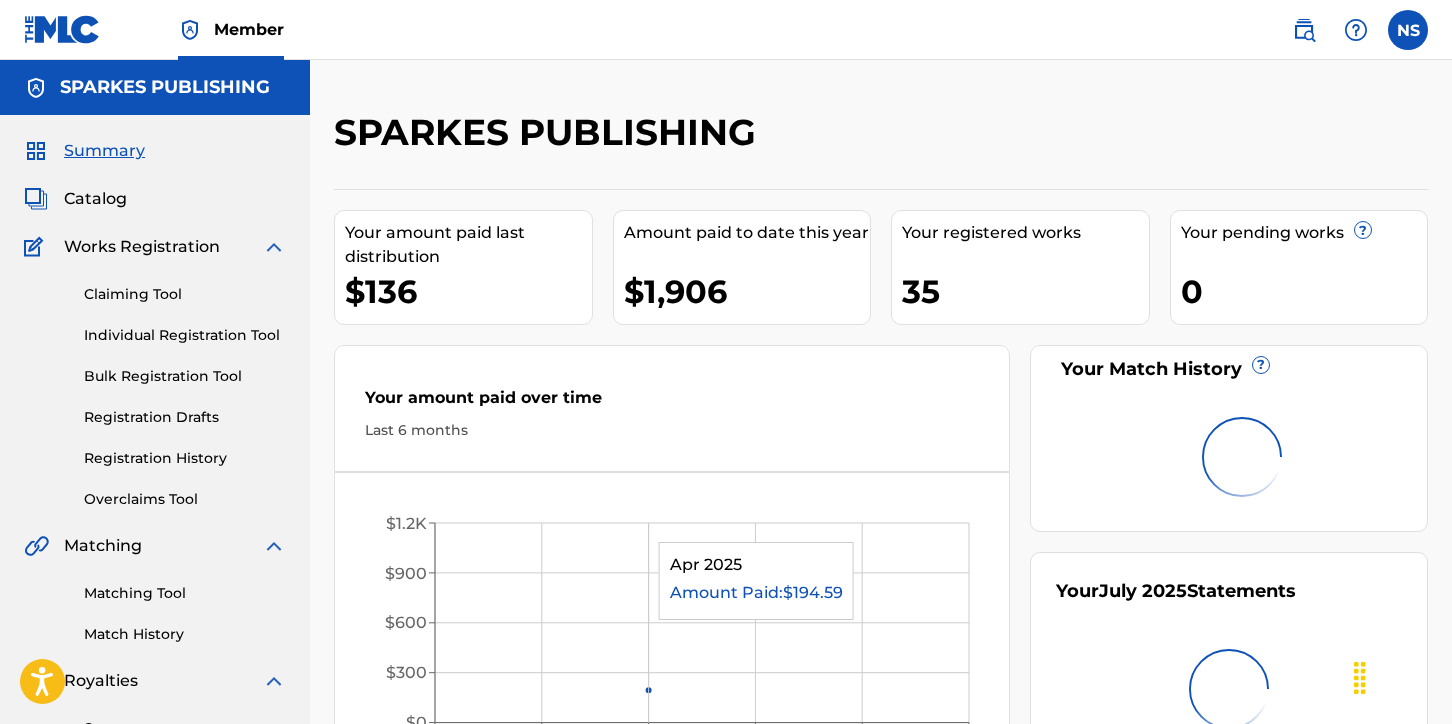 scroll, scrollTop: 0, scrollLeft: 0, axis: both 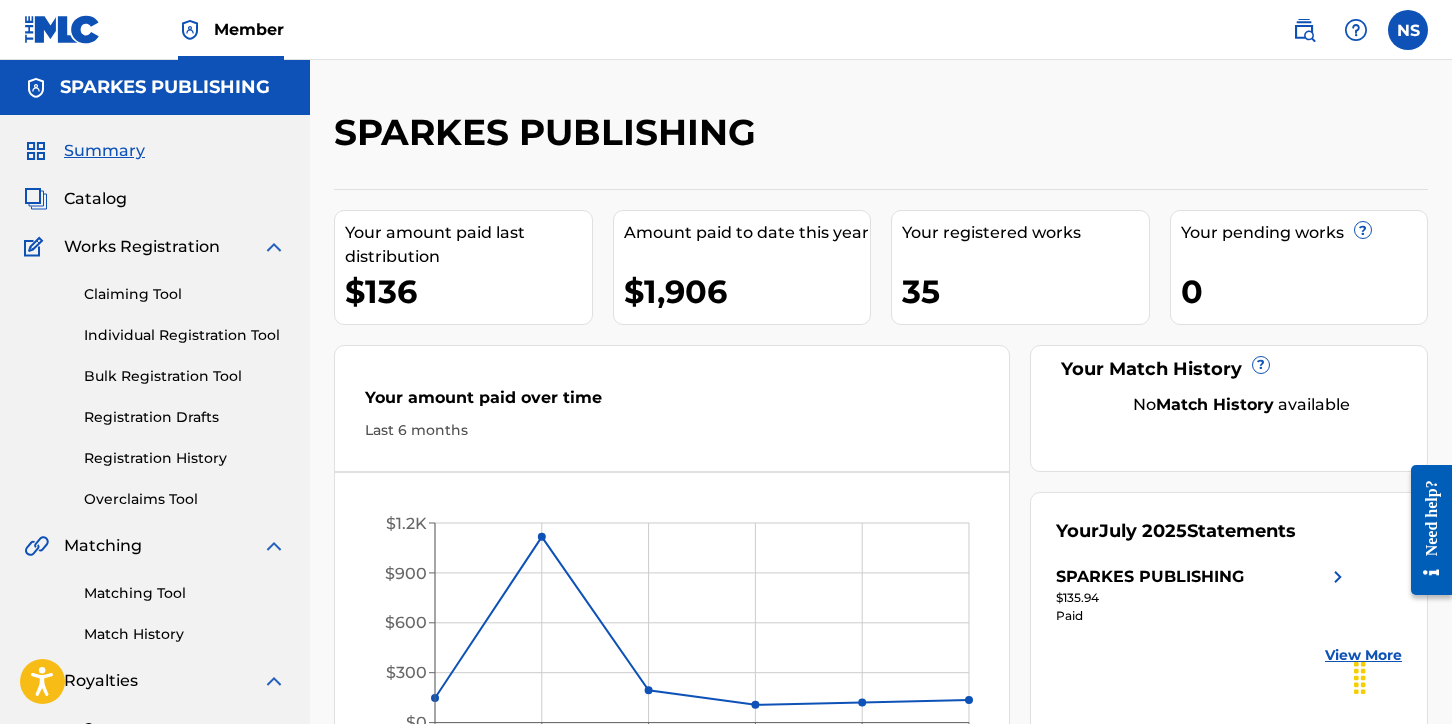 click on "Claiming Tool" at bounding box center (185, 294) 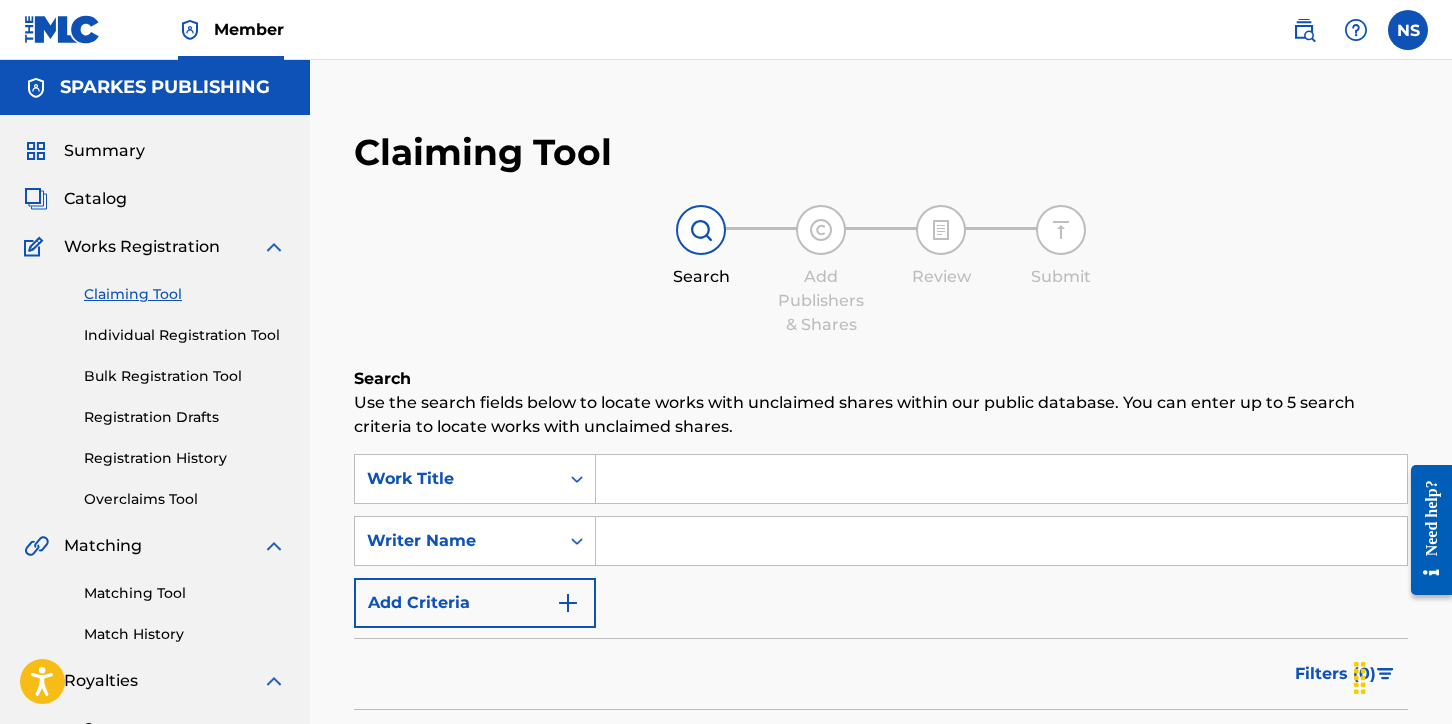 click at bounding box center [1001, 479] 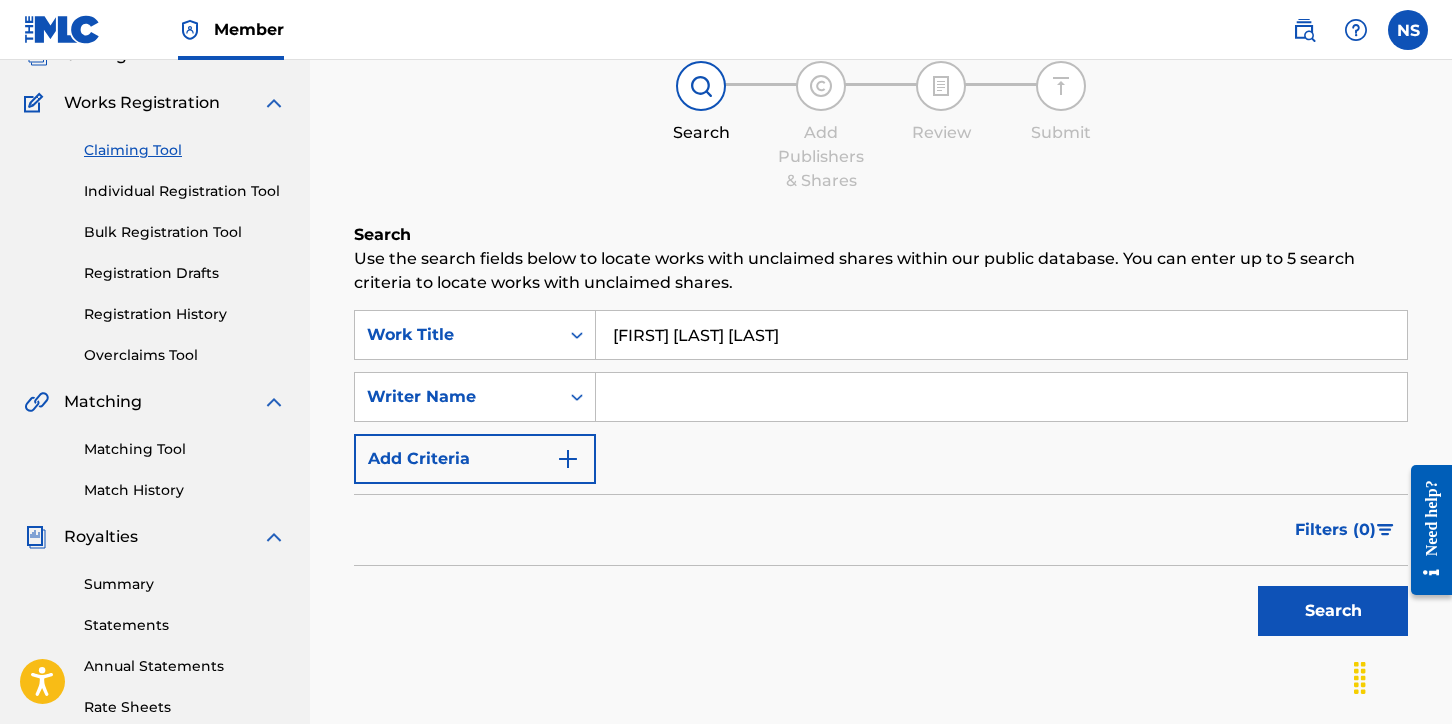 scroll, scrollTop: 153, scrollLeft: 0, axis: vertical 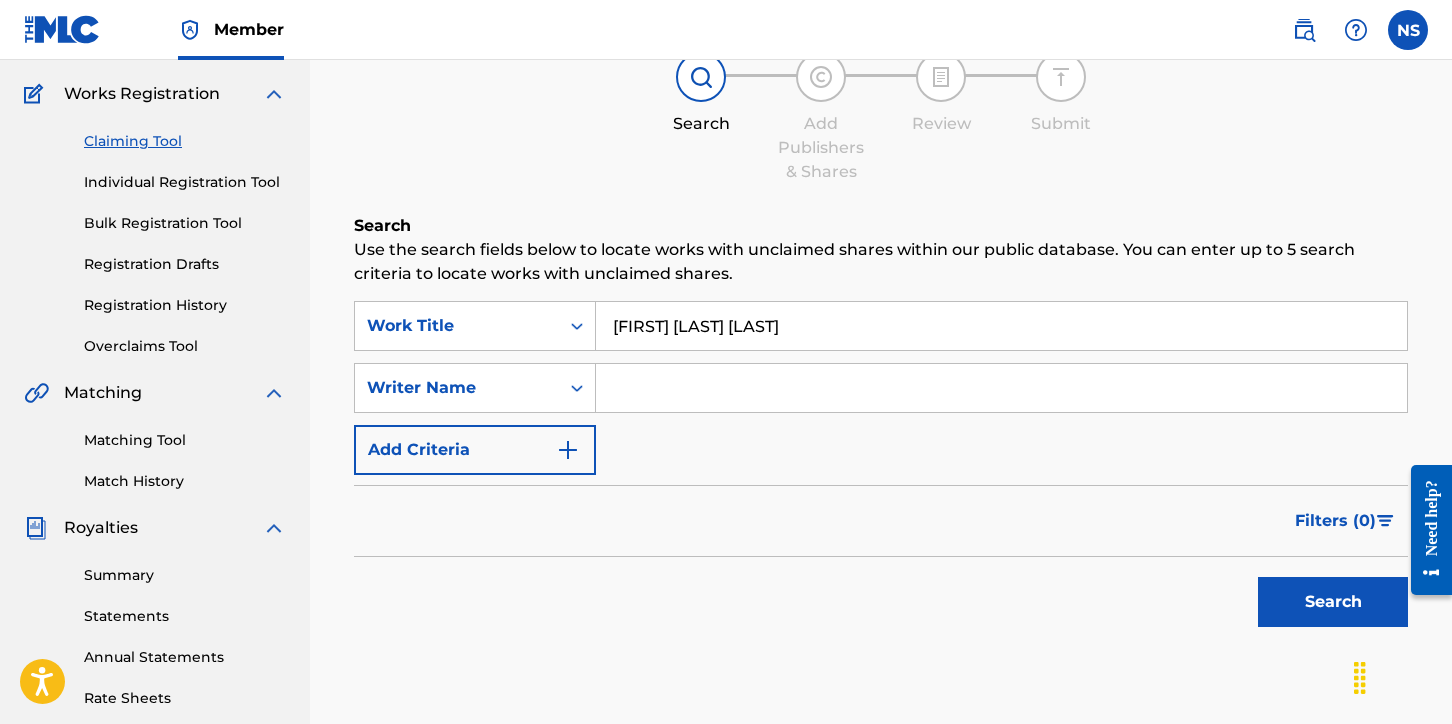 type on "[FIRST] [LAST] [LAST]" 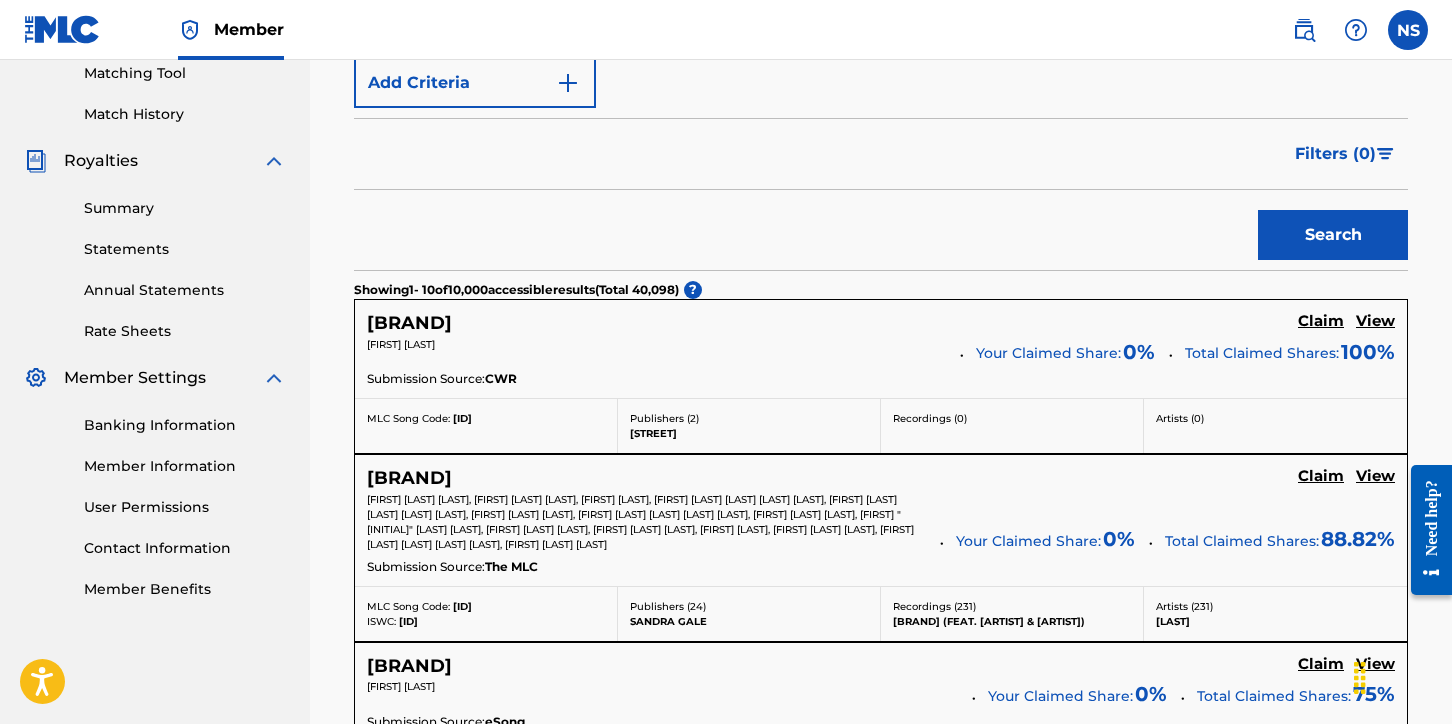 scroll, scrollTop: 537, scrollLeft: 0, axis: vertical 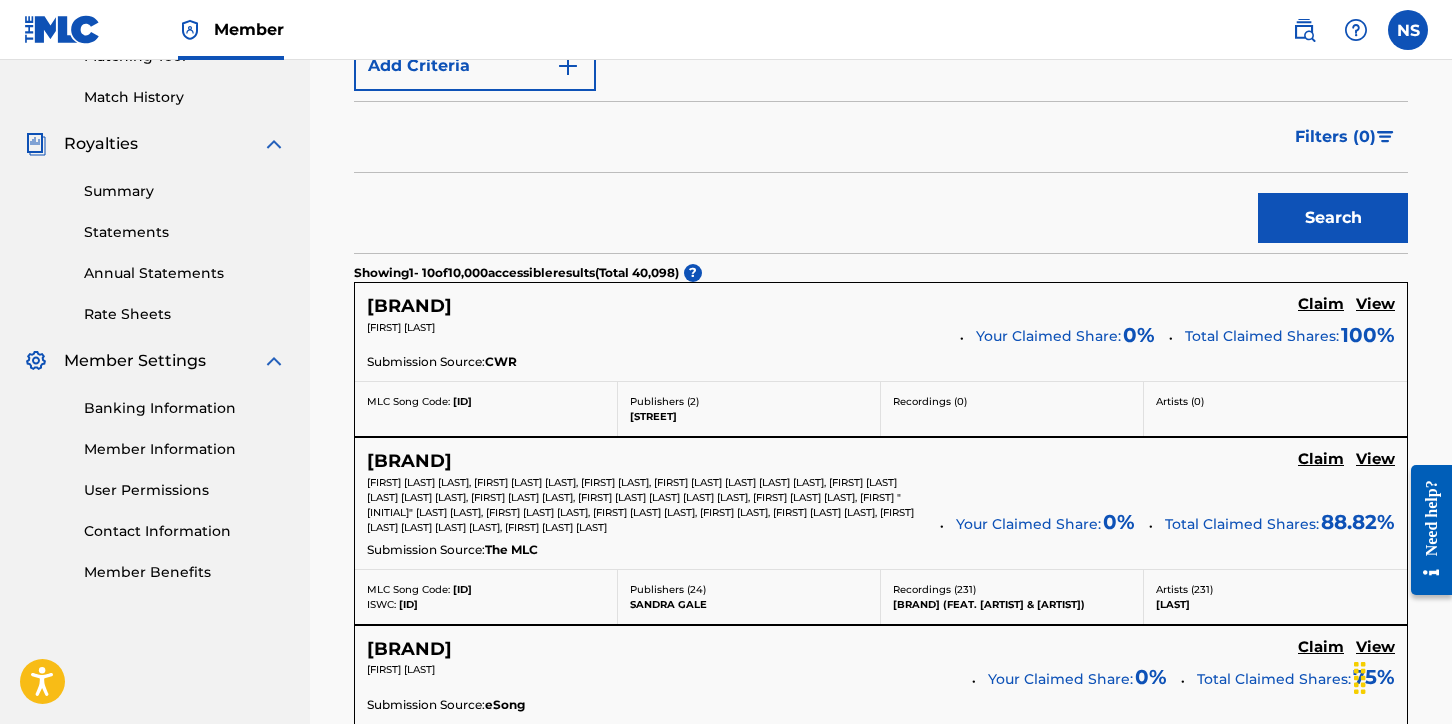 click on "Claim" at bounding box center [1321, 304] 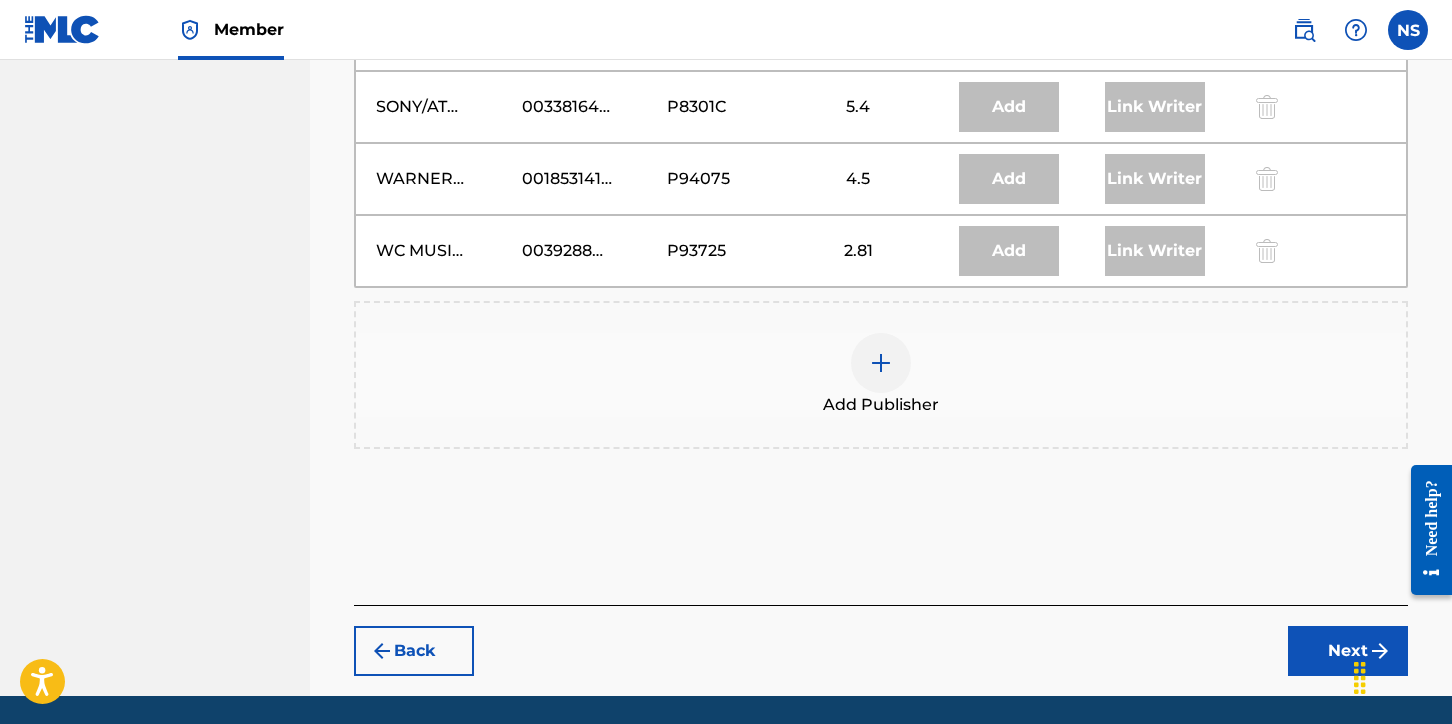 scroll, scrollTop: 3154, scrollLeft: 0, axis: vertical 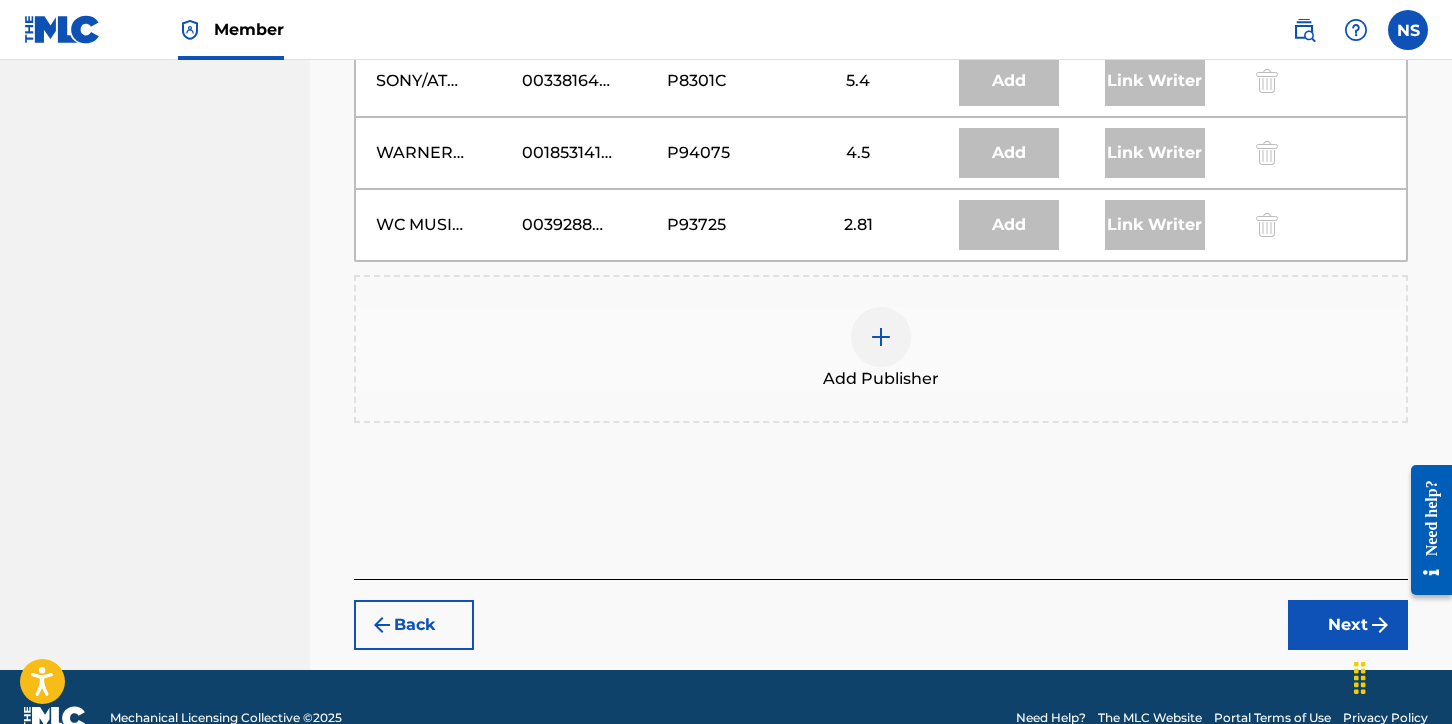 click at bounding box center (881, 337) 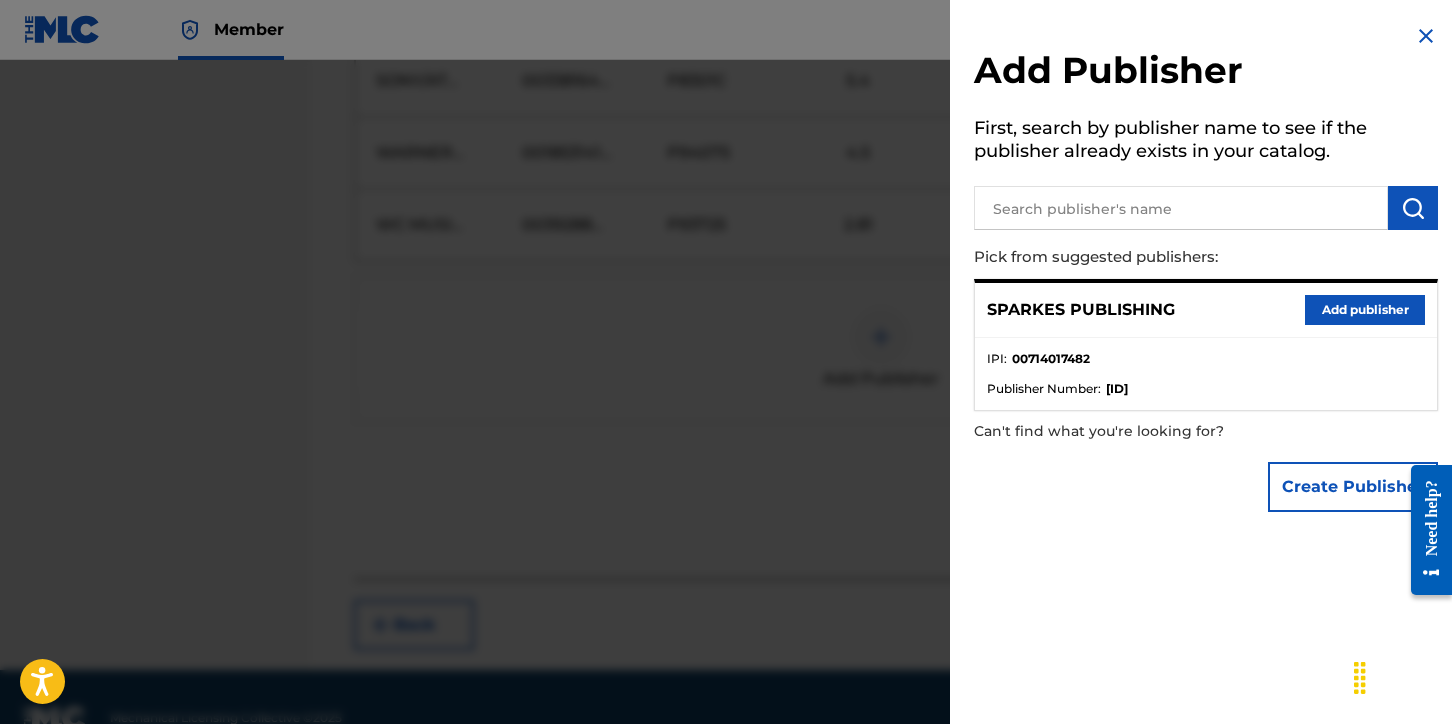 click on "Add publisher" at bounding box center [1365, 310] 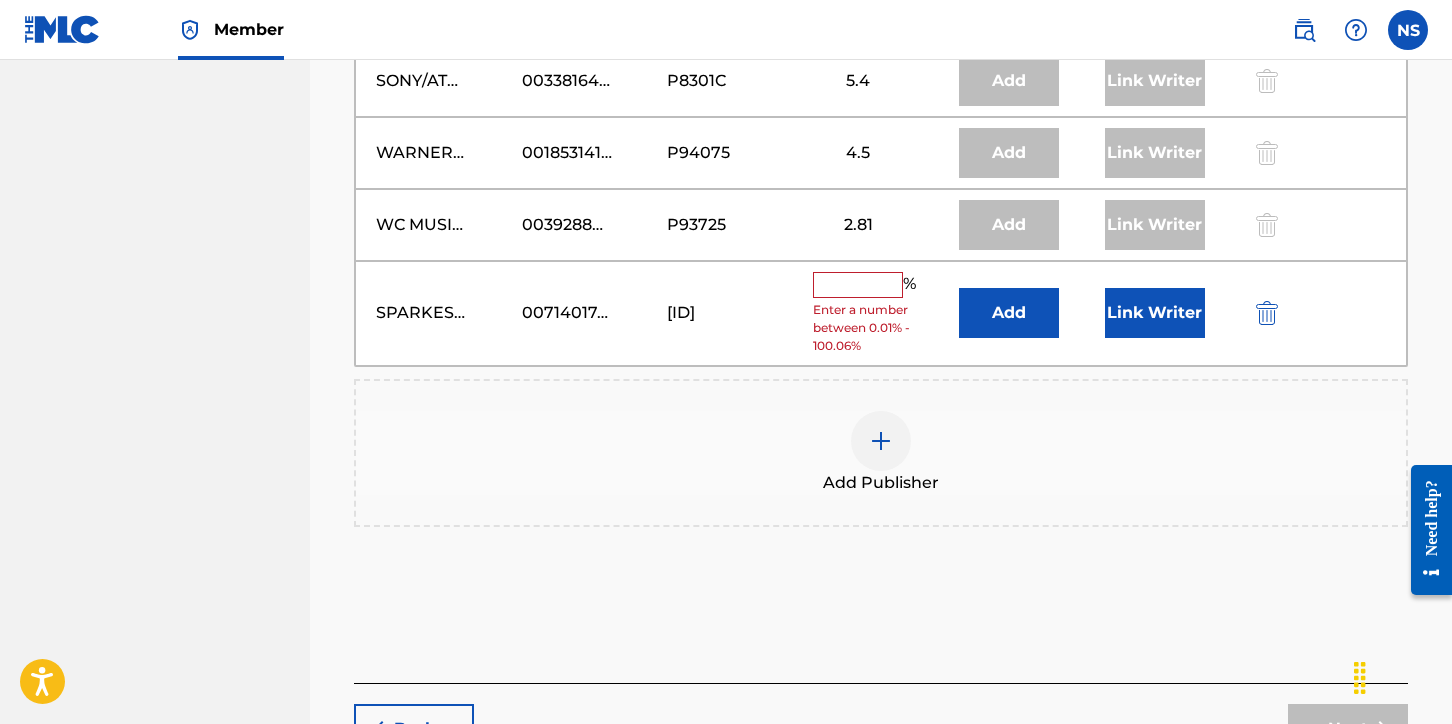 click at bounding box center [858, 285] 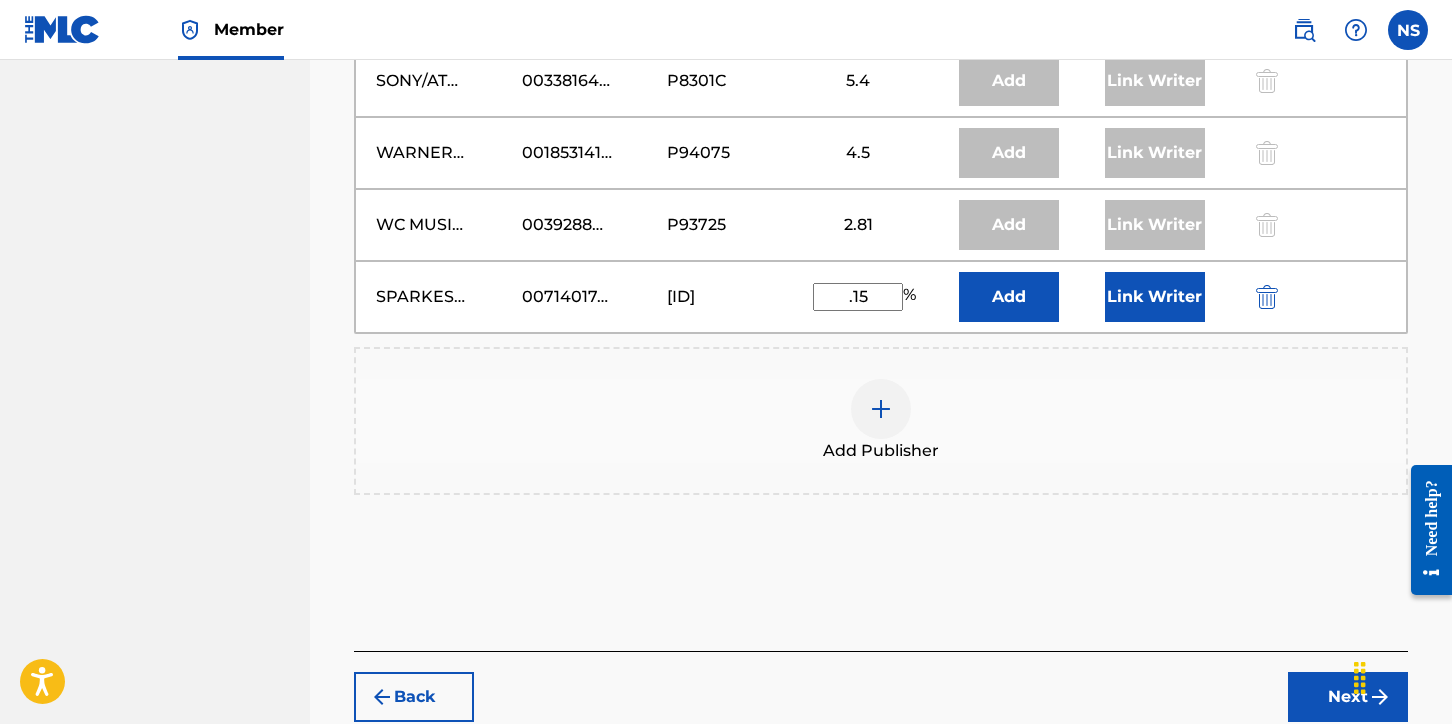 type on ".15" 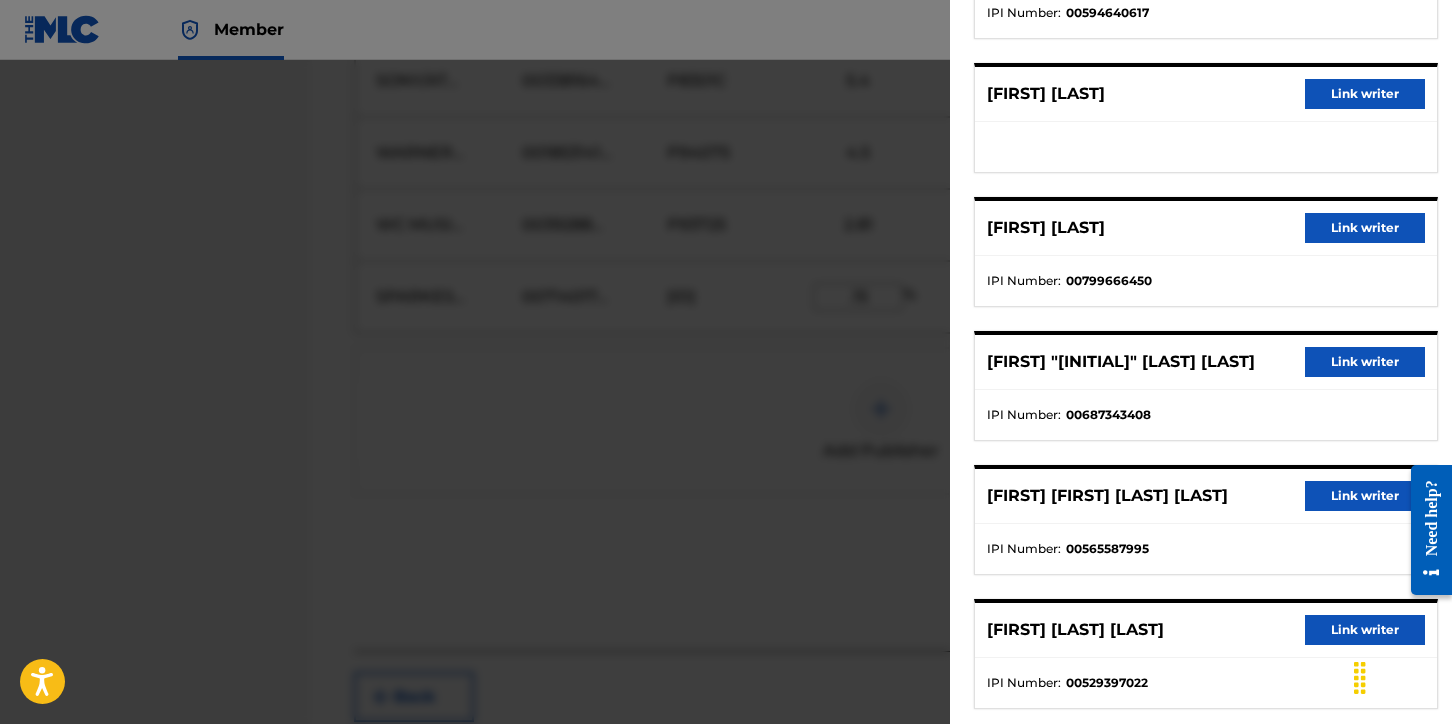 scroll, scrollTop: 1681, scrollLeft: 0, axis: vertical 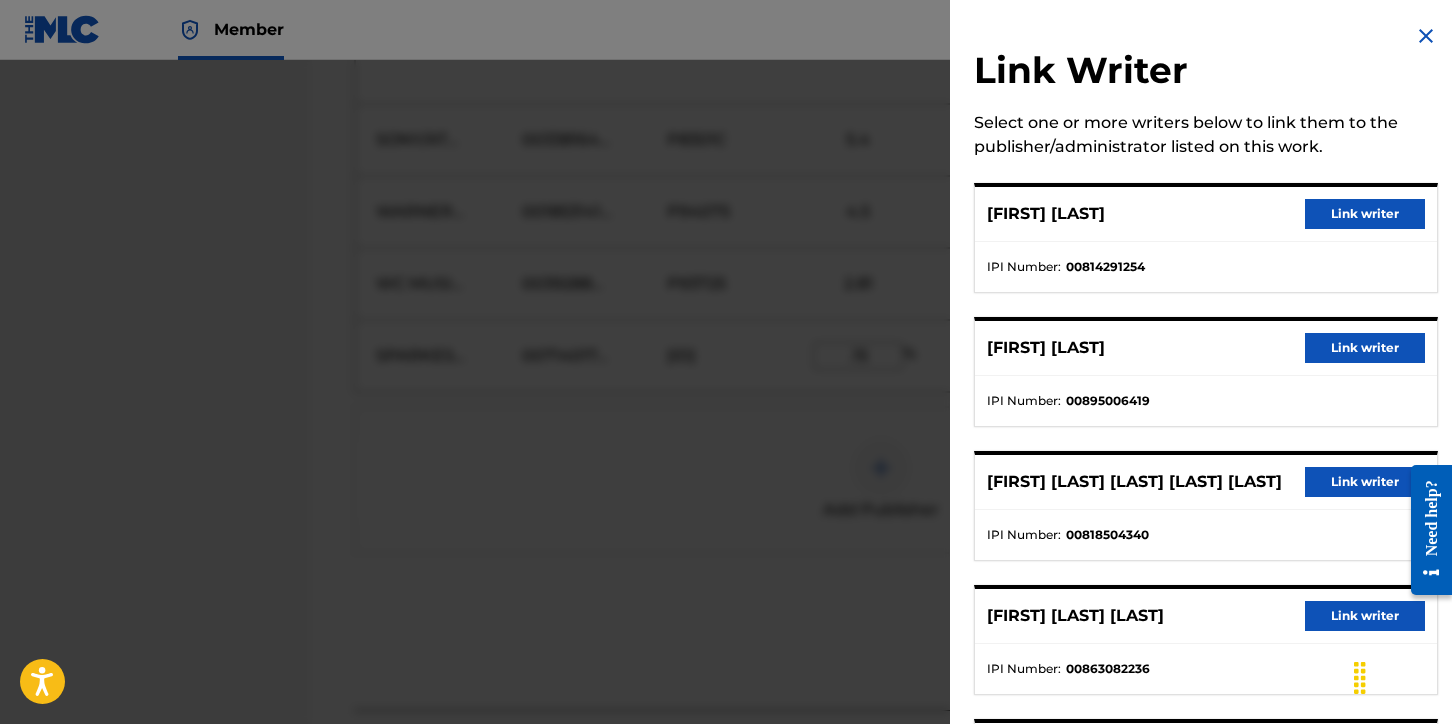 click at bounding box center (1426, 36) 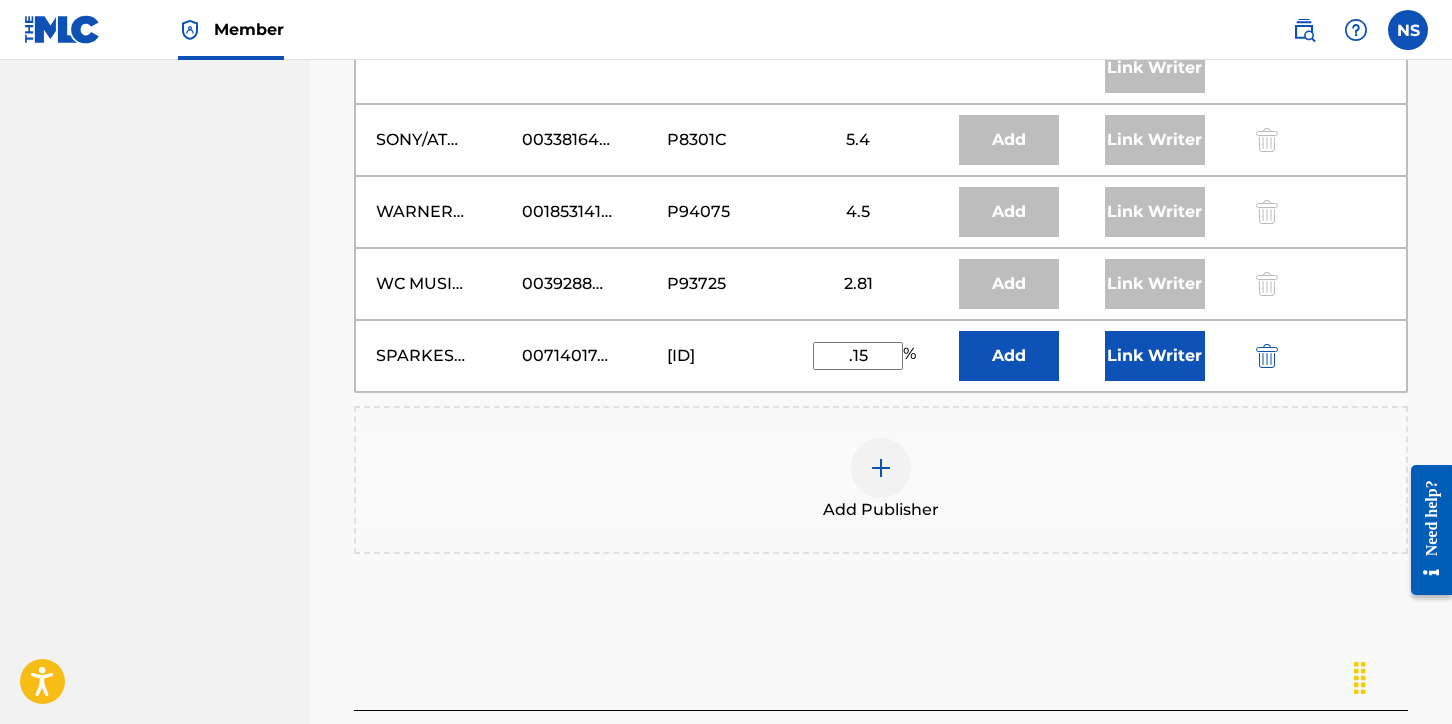 click on "Add" at bounding box center [1009, 356] 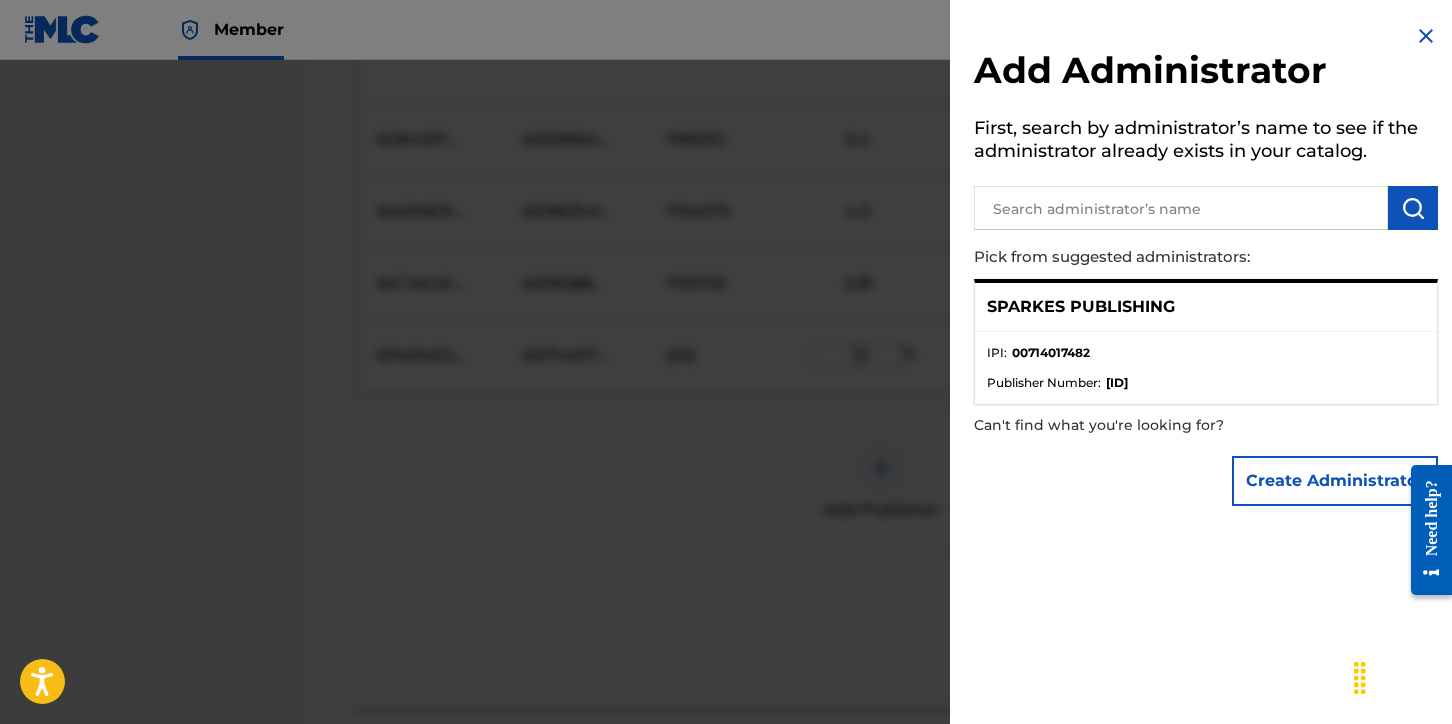 click on "SPARKES PUBLISHING" at bounding box center (1081, 307) 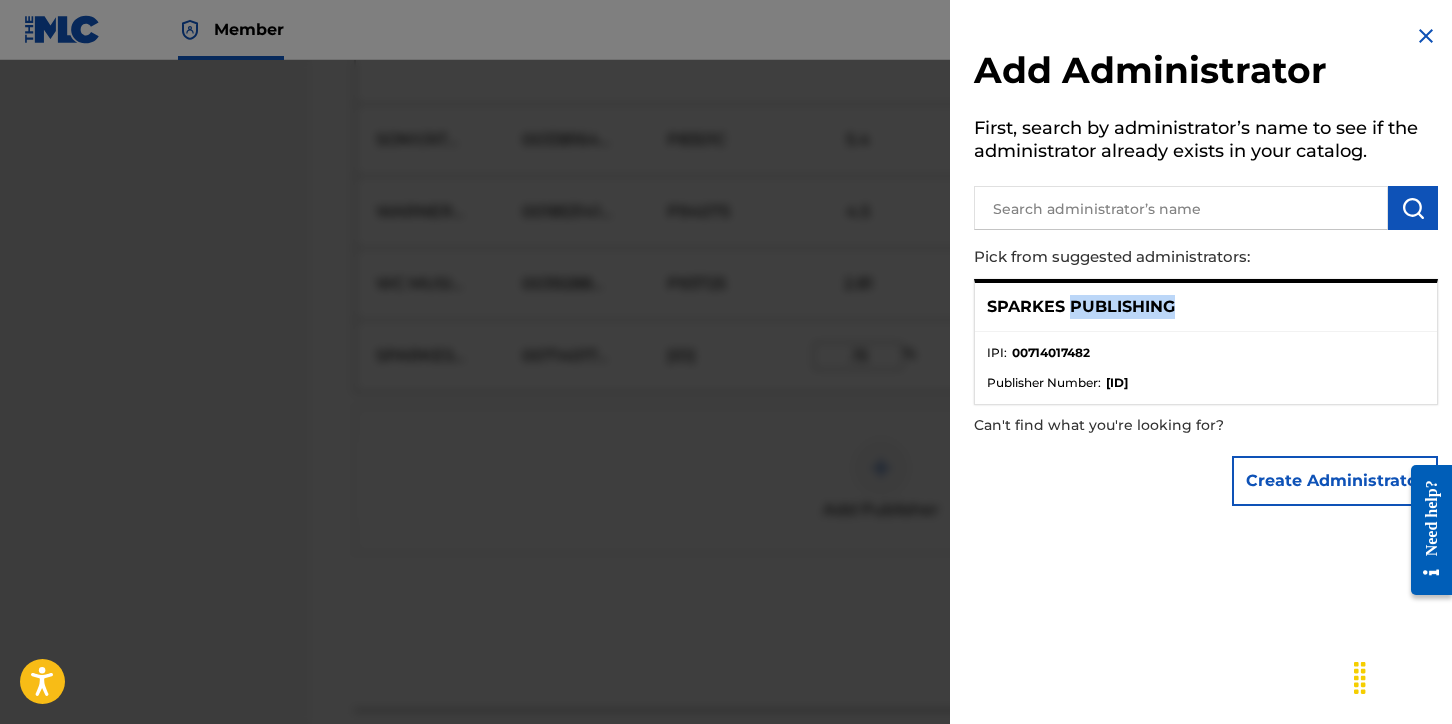 click on "SPARKES PUBLISHING" at bounding box center [1081, 307] 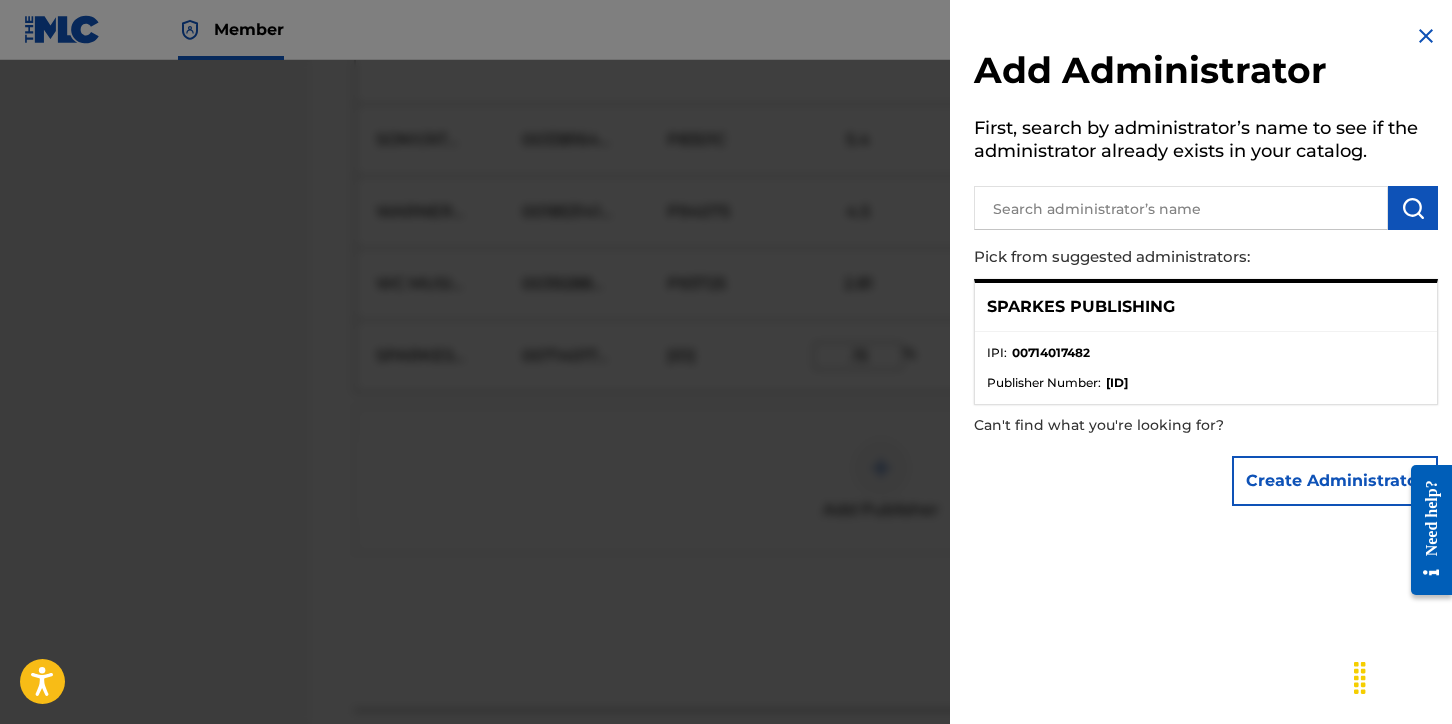 click on "SPARKES PUBLISHING" at bounding box center (1206, 307) 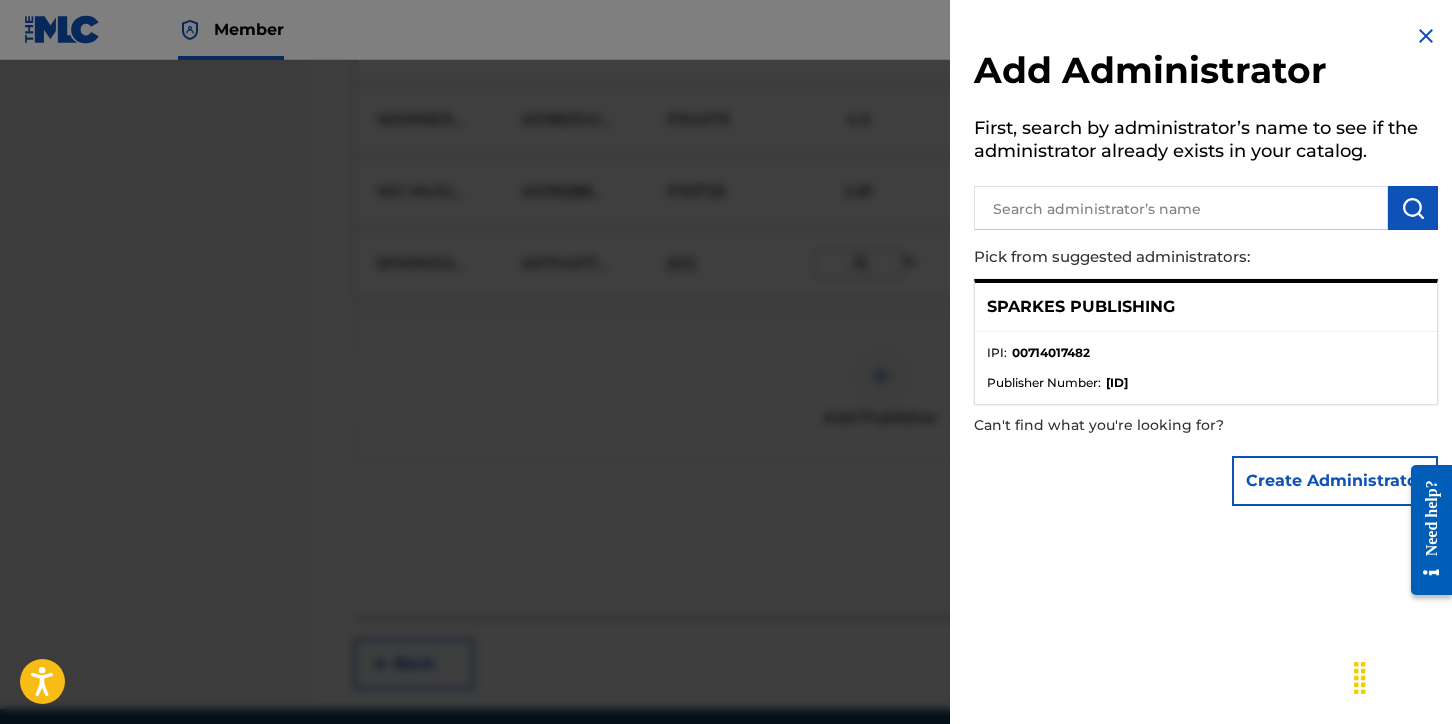 click on "Create Administrator" at bounding box center [1335, 481] 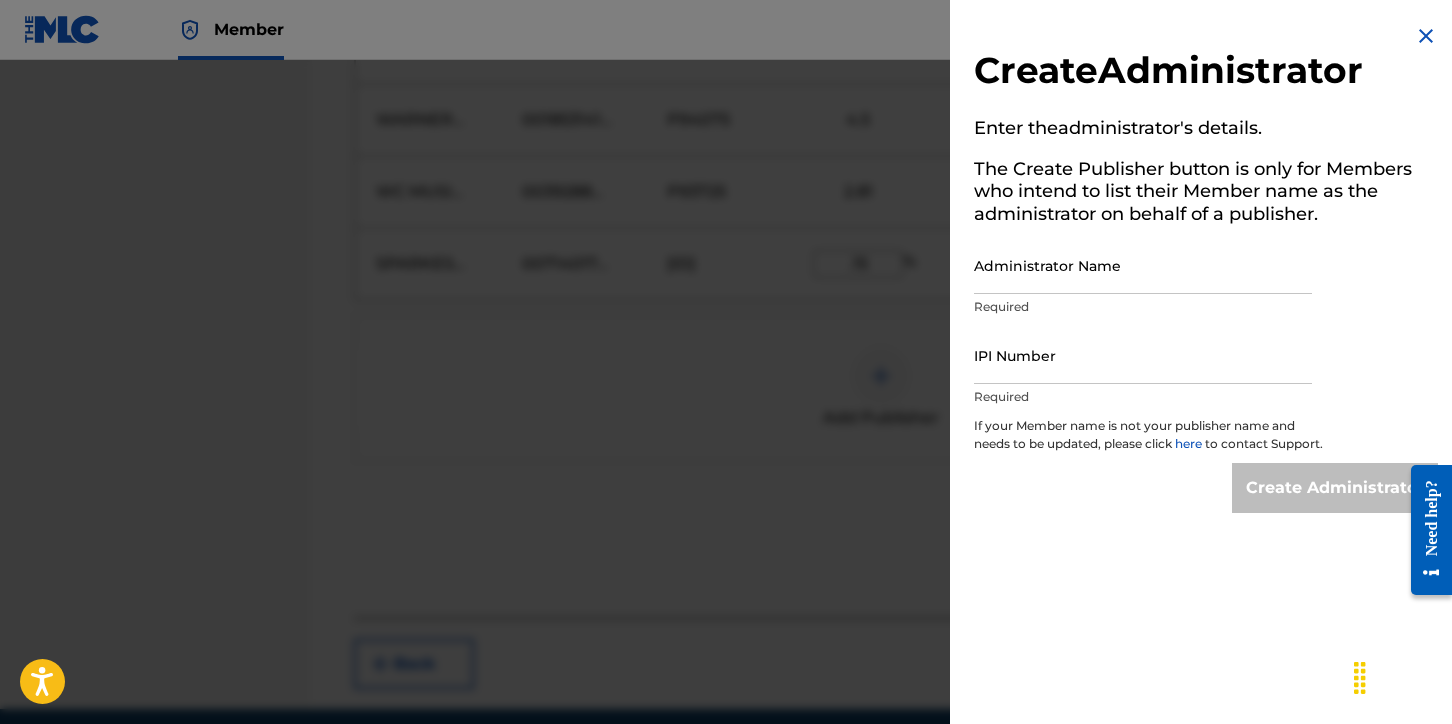 click at bounding box center [1426, 36] 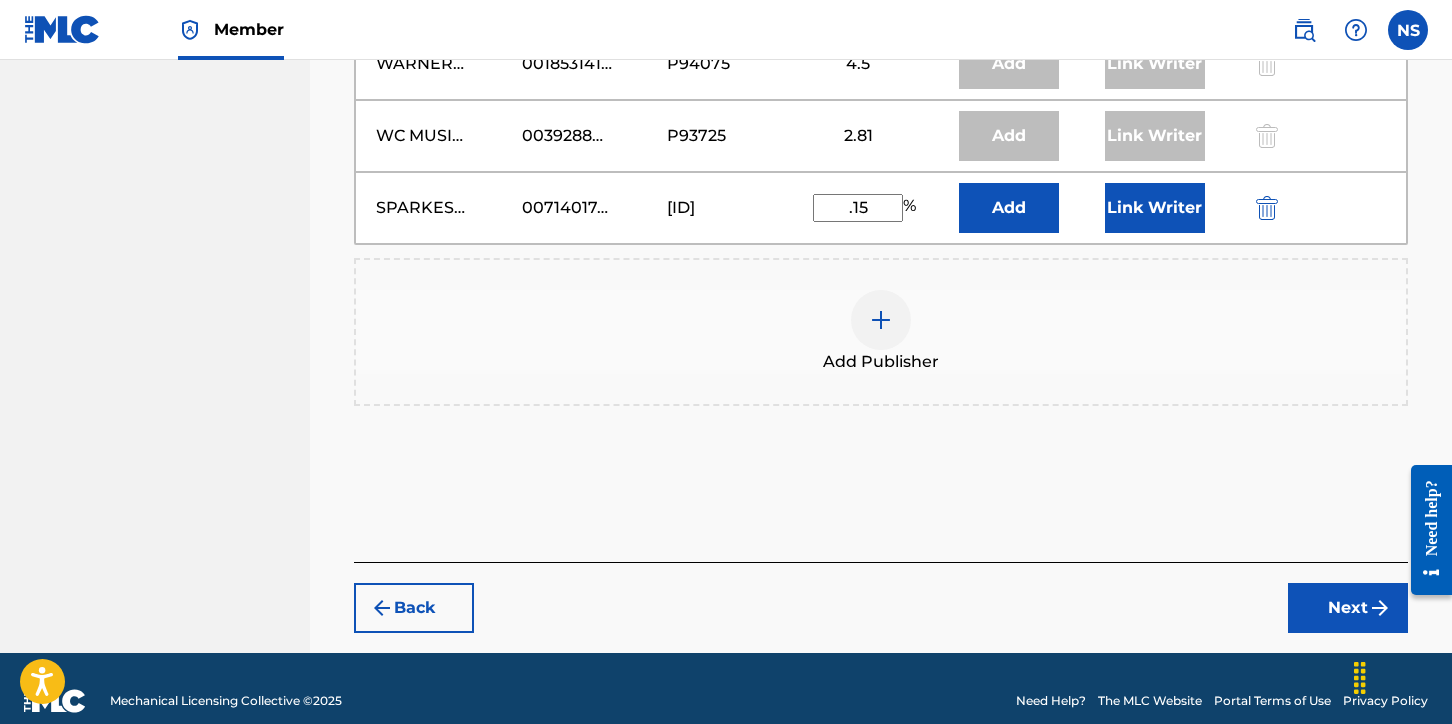 click on "Next" at bounding box center [1348, 608] 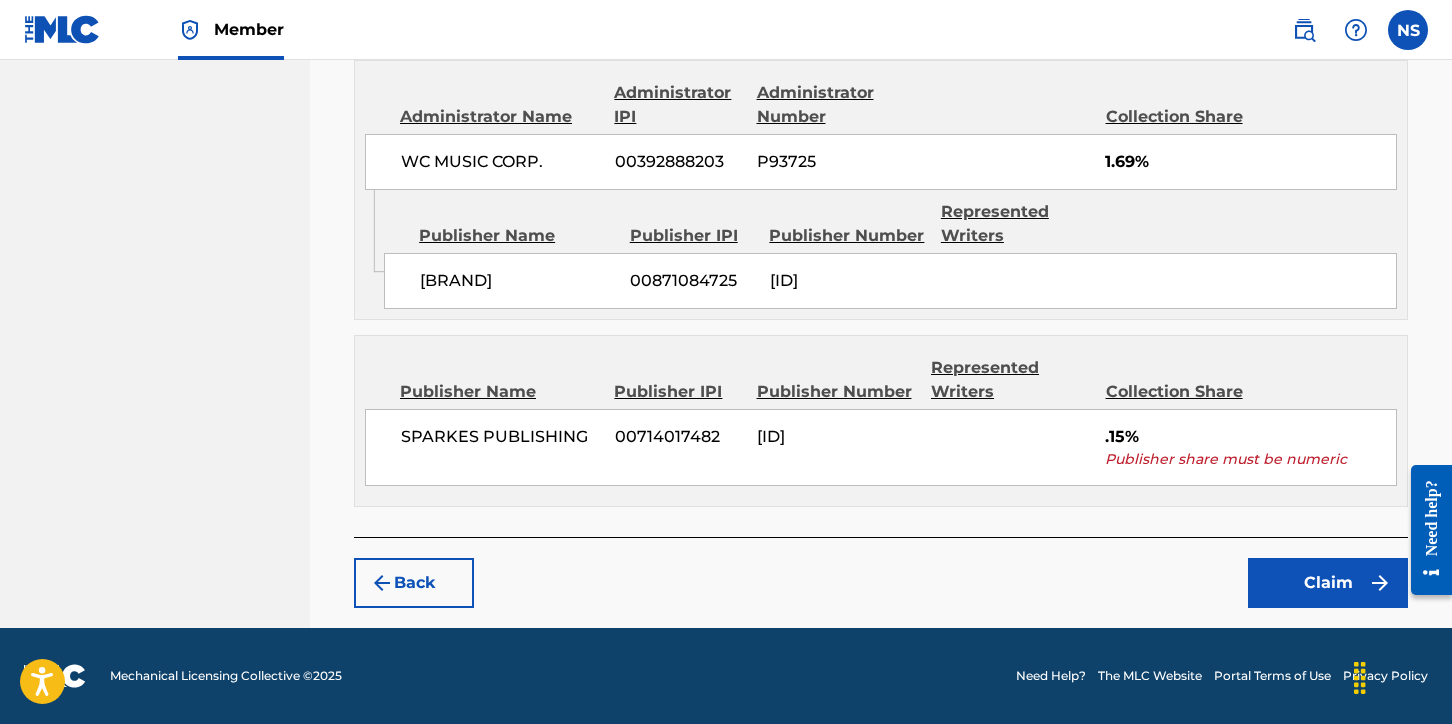 scroll, scrollTop: 5027, scrollLeft: 0, axis: vertical 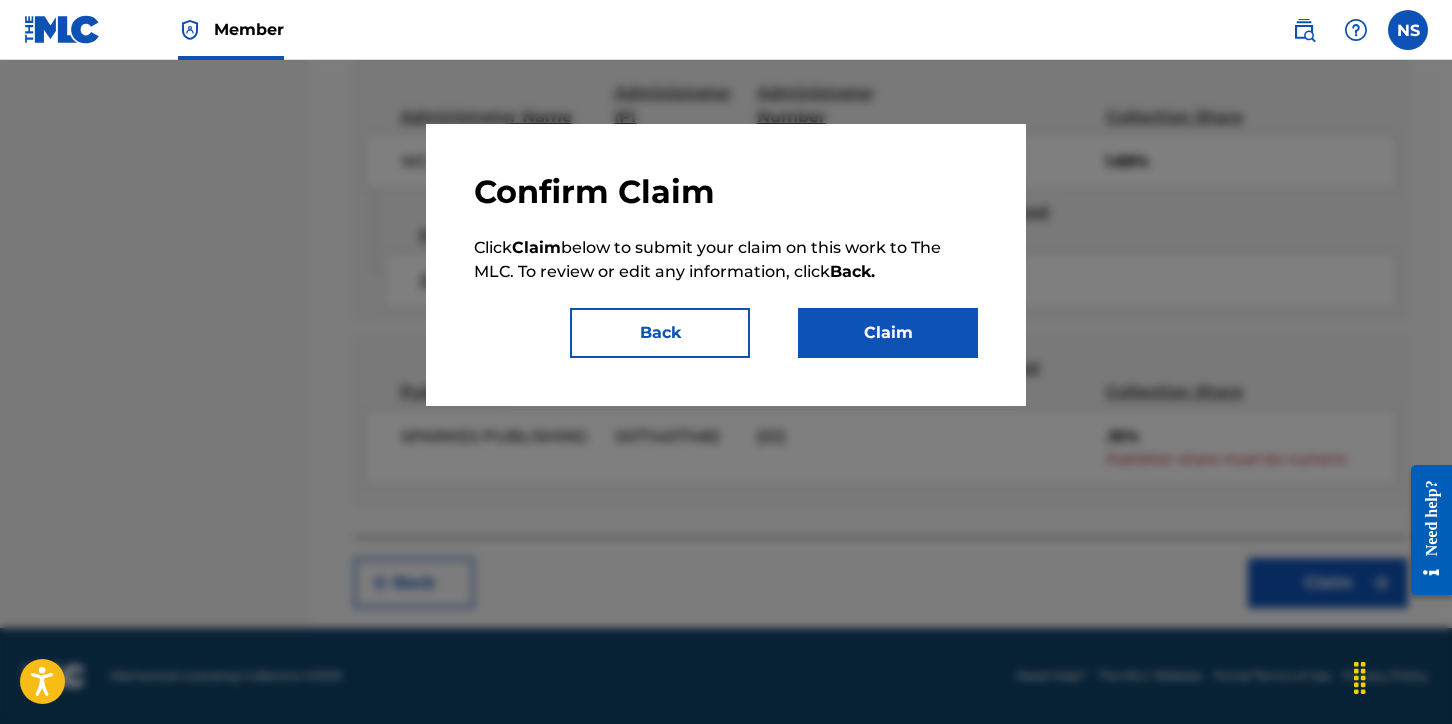 click on "Claim" at bounding box center [888, 333] 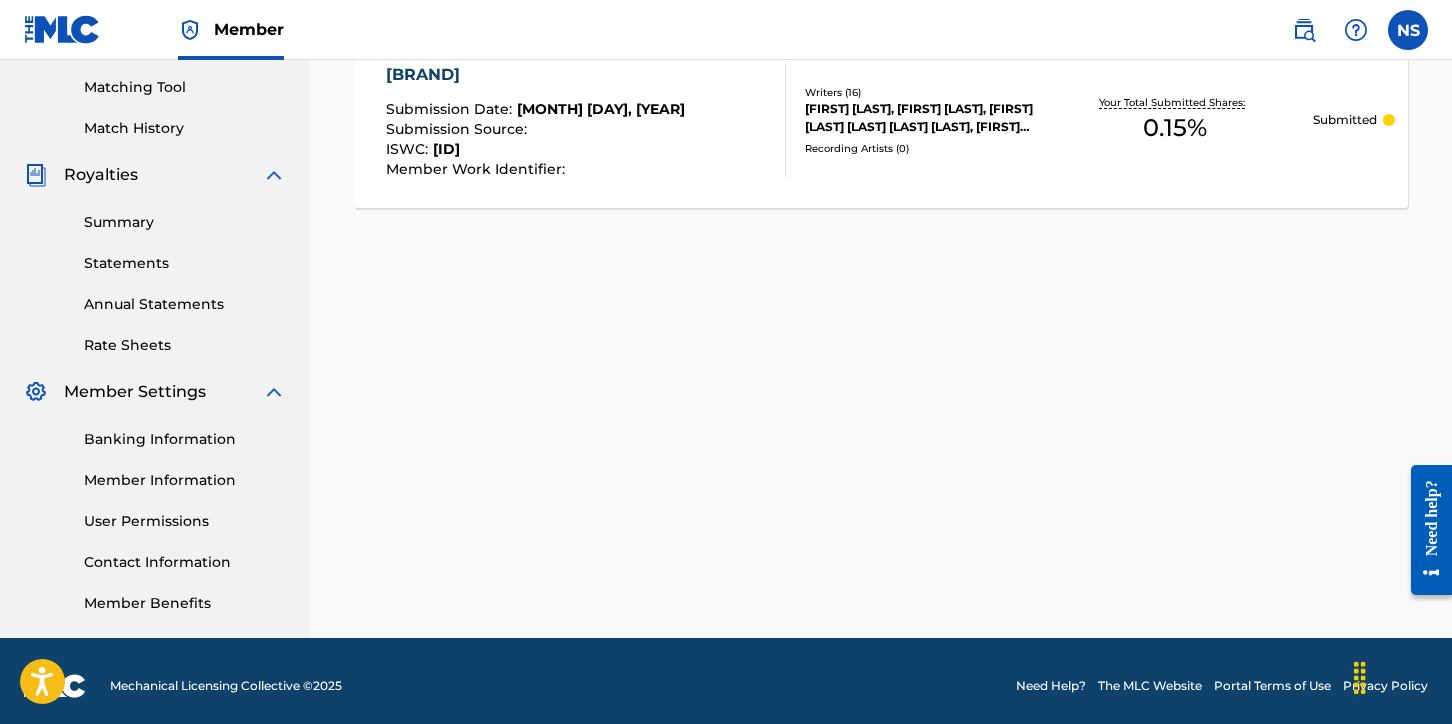 scroll, scrollTop: 516, scrollLeft: 0, axis: vertical 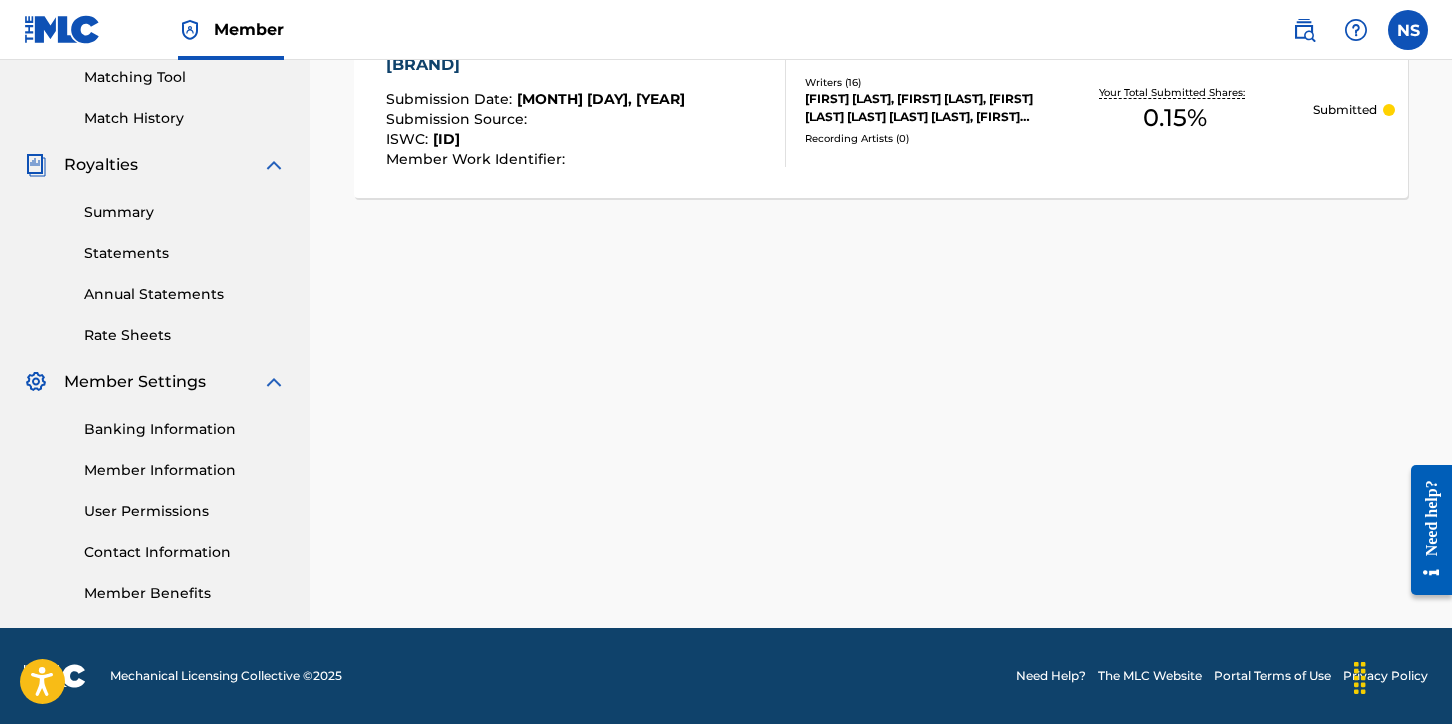 click on "Contact Information" at bounding box center [185, 552] 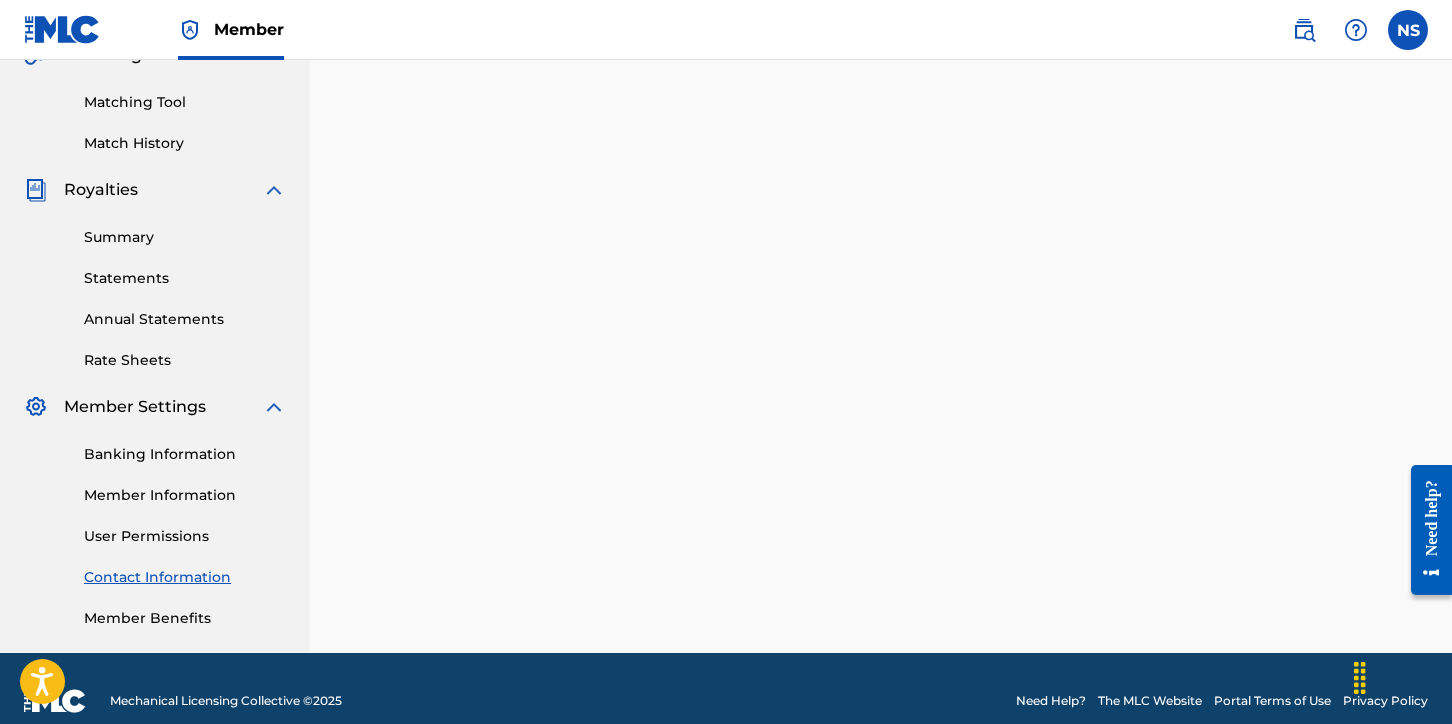 scroll, scrollTop: 516, scrollLeft: 0, axis: vertical 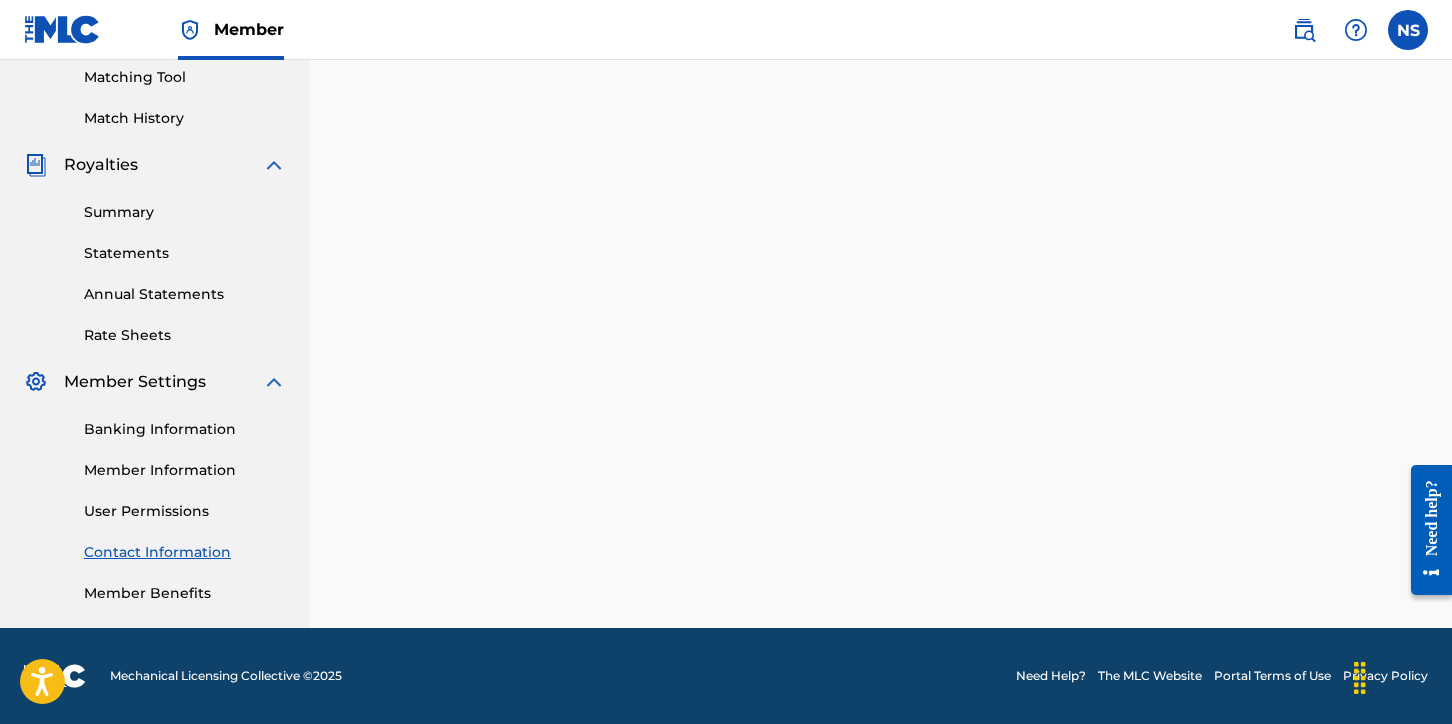 click on "Need Help?" at bounding box center [1051, 676] 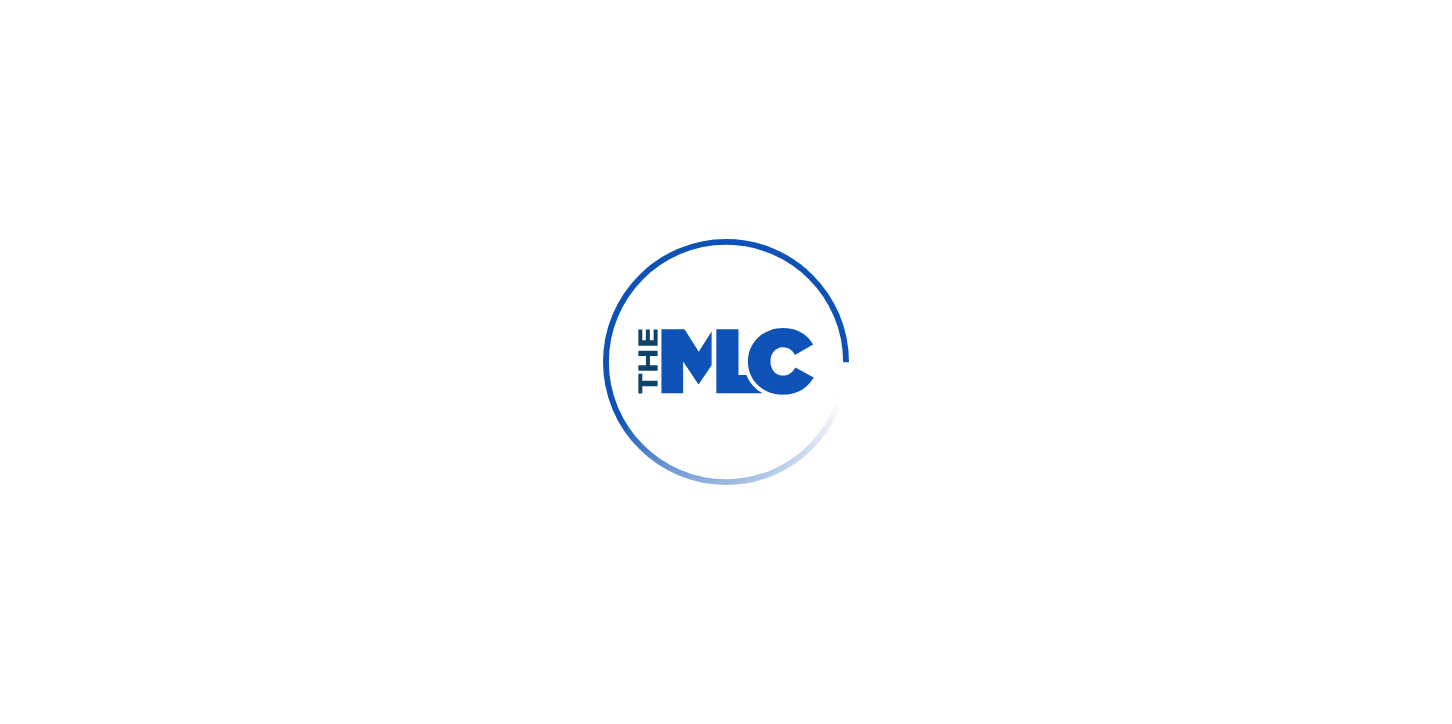 scroll, scrollTop: 0, scrollLeft: 0, axis: both 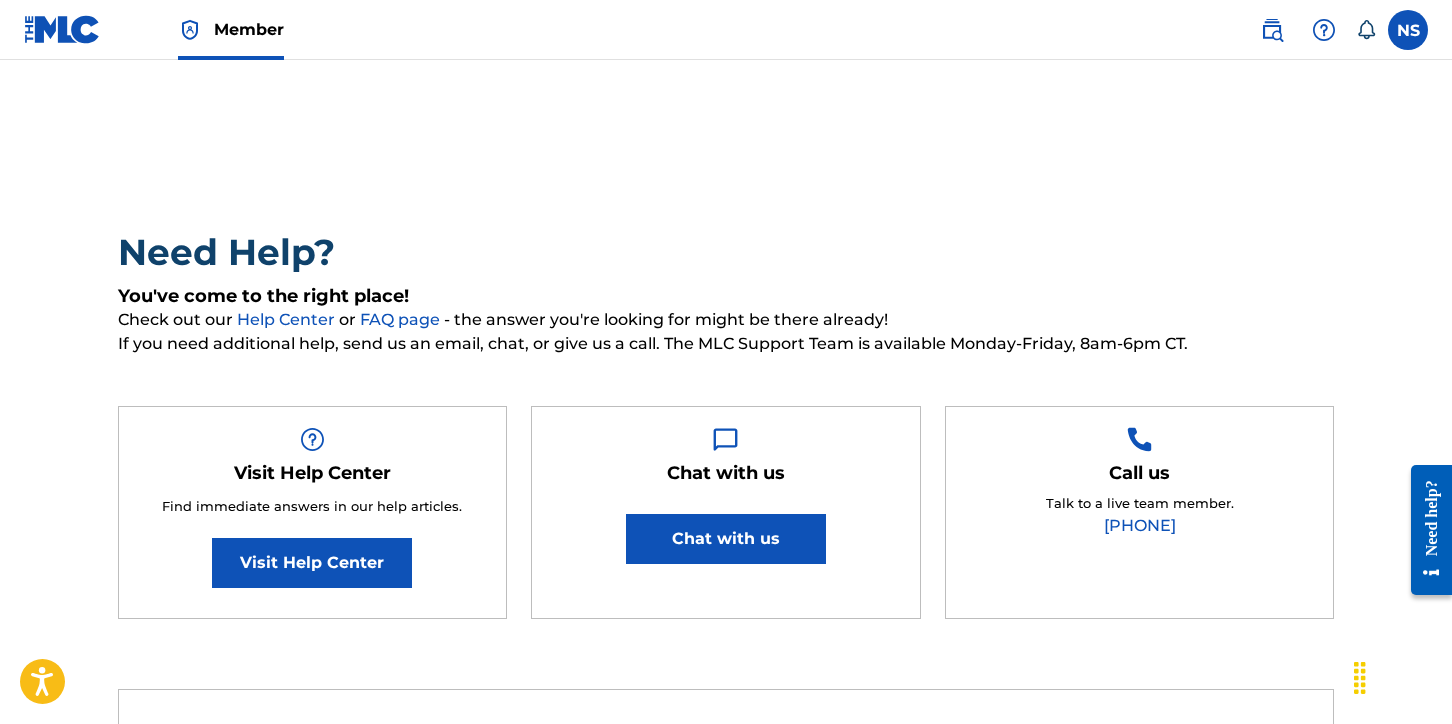 click on "(615) 488-3653" at bounding box center (1140, 525) 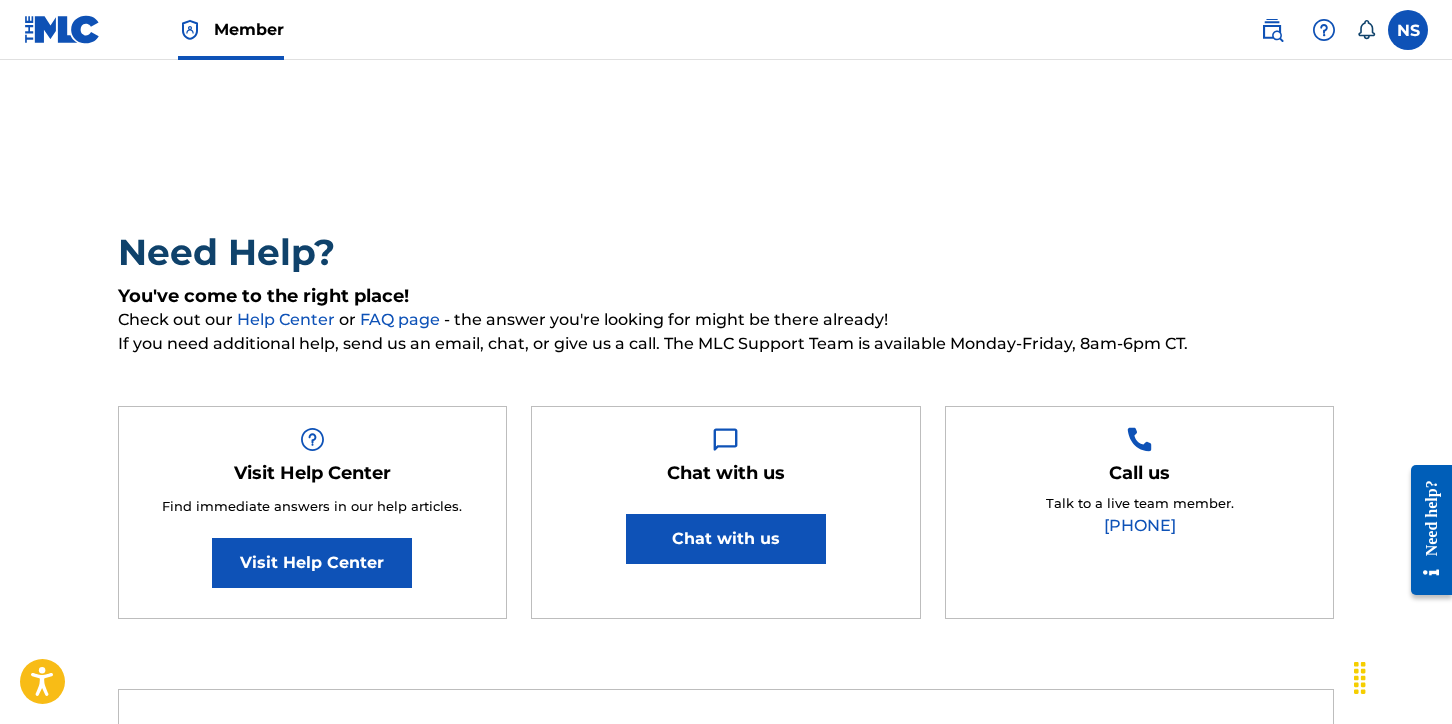 click on "Chat with us" at bounding box center [726, 539] 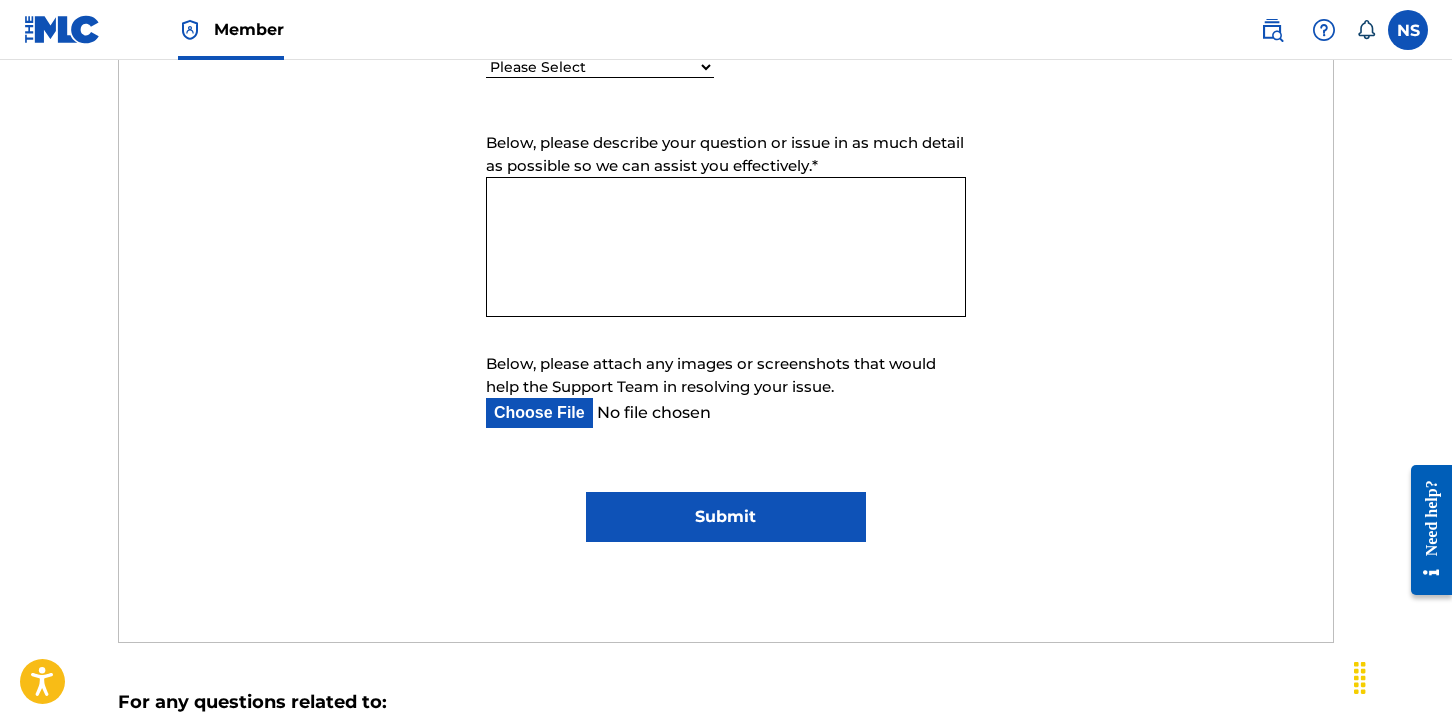 scroll, scrollTop: 1073, scrollLeft: 0, axis: vertical 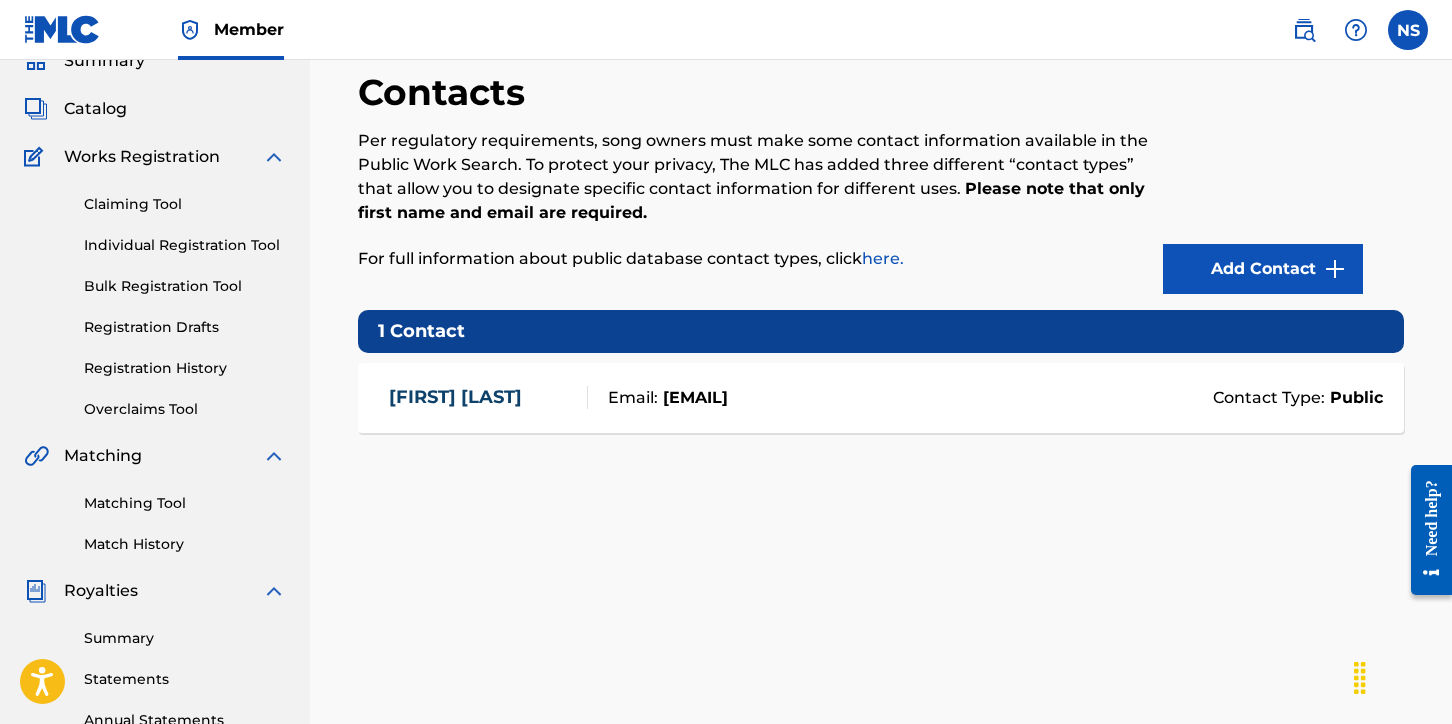 click on "Claiming Tool" at bounding box center (185, 204) 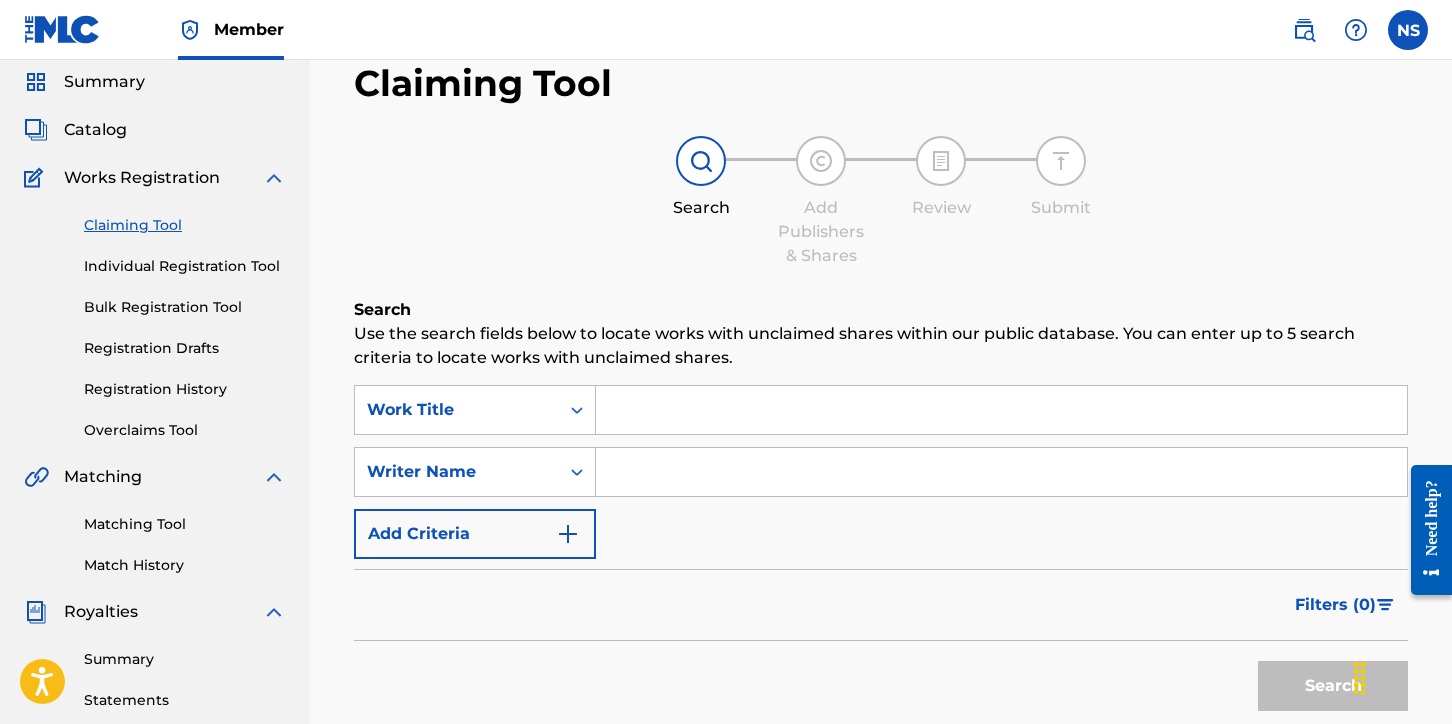 scroll, scrollTop: 109, scrollLeft: 0, axis: vertical 